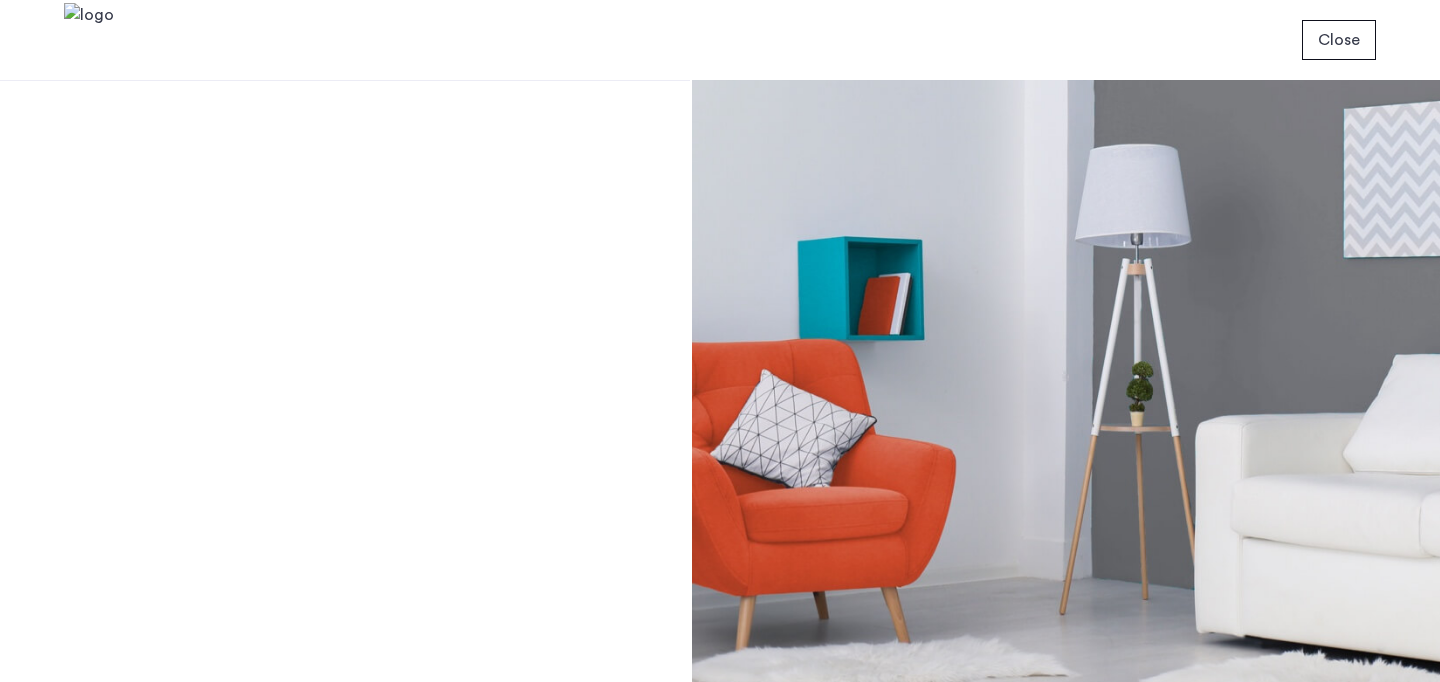 scroll, scrollTop: 0, scrollLeft: 0, axis: both 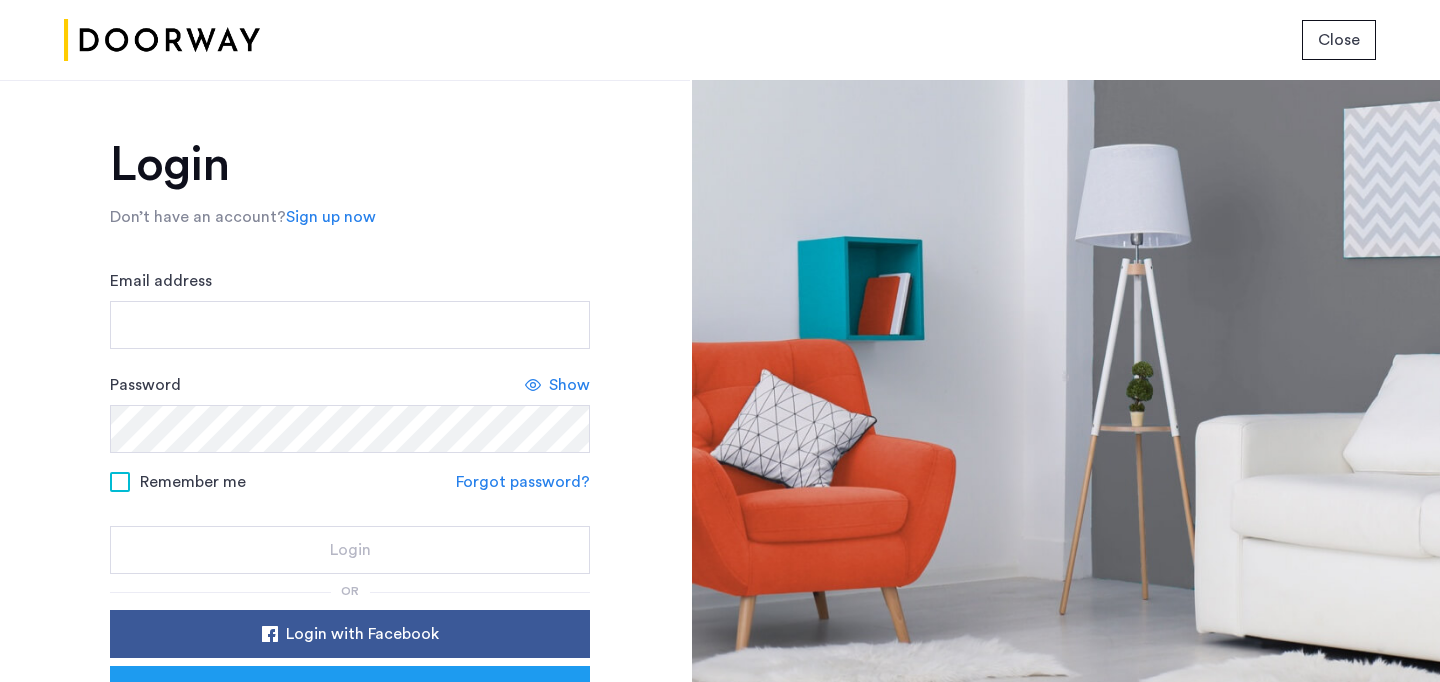 click on "Sign up now" 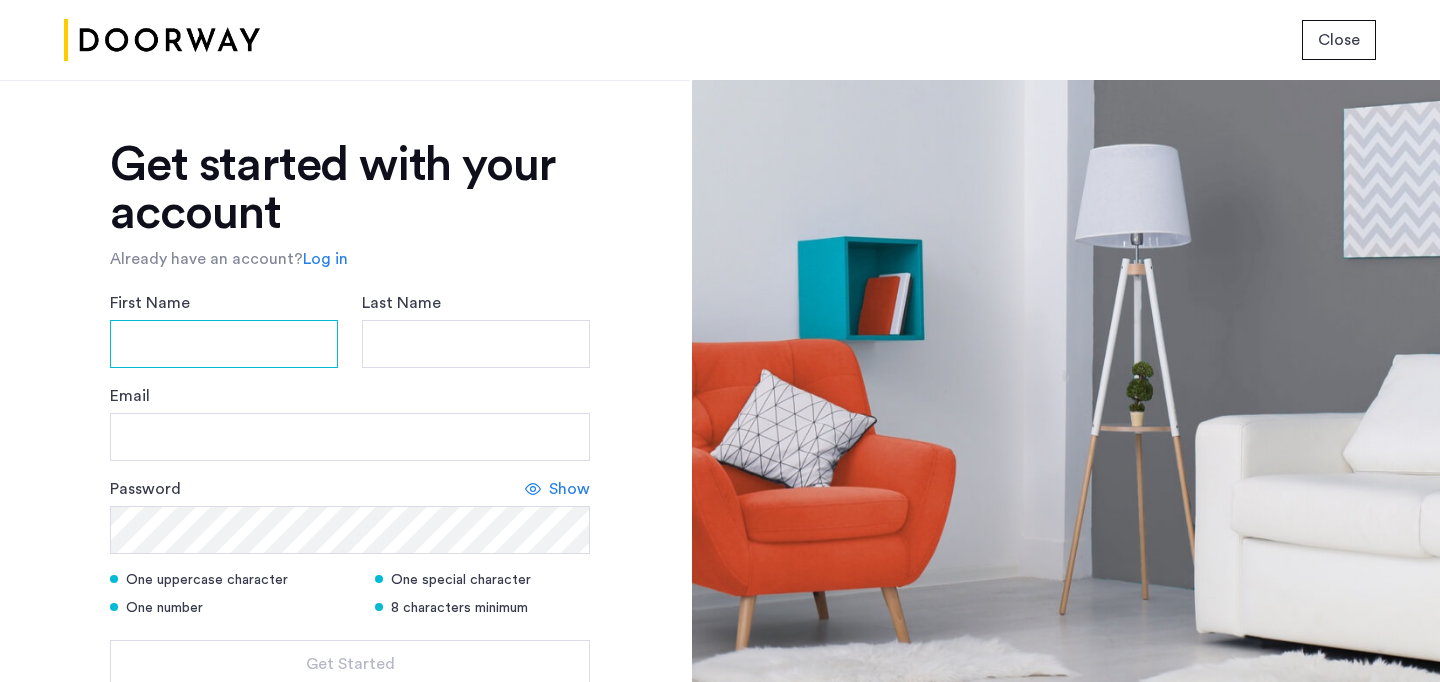 click on "First Name" at bounding box center [224, 344] 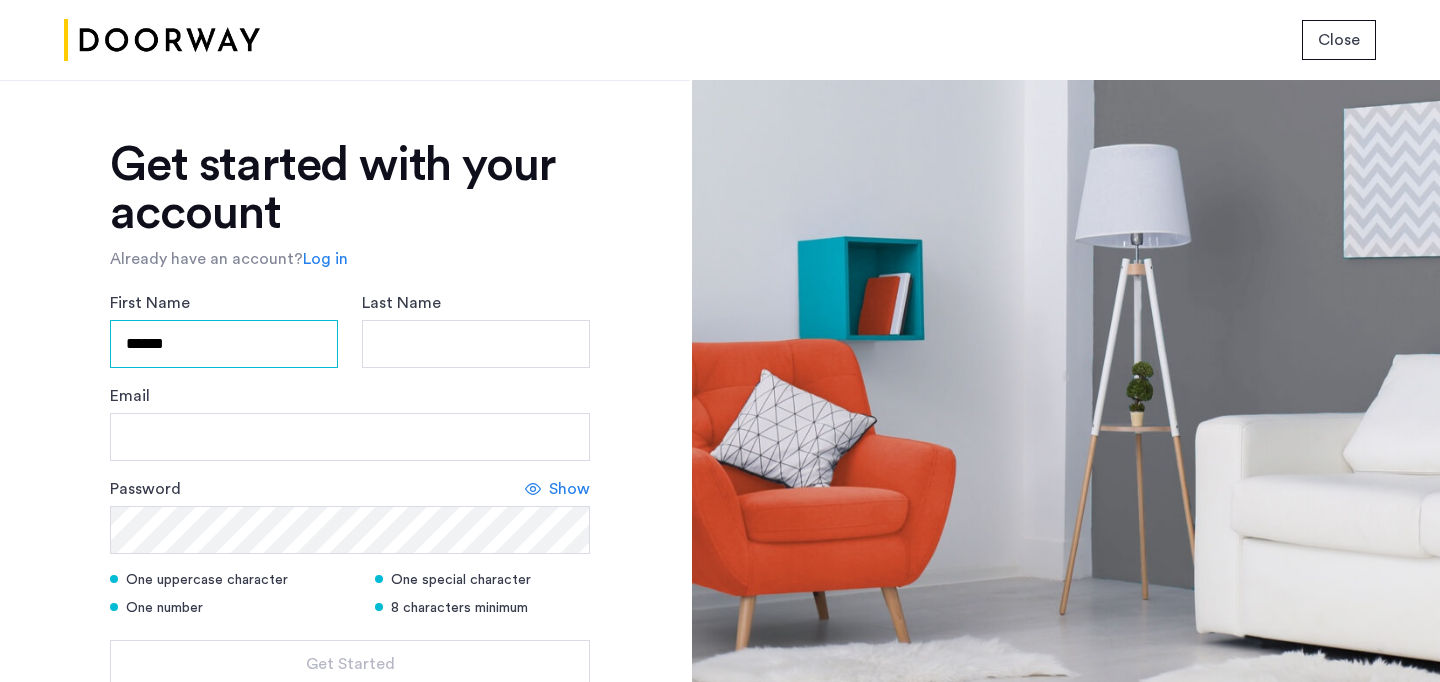 type on "******" 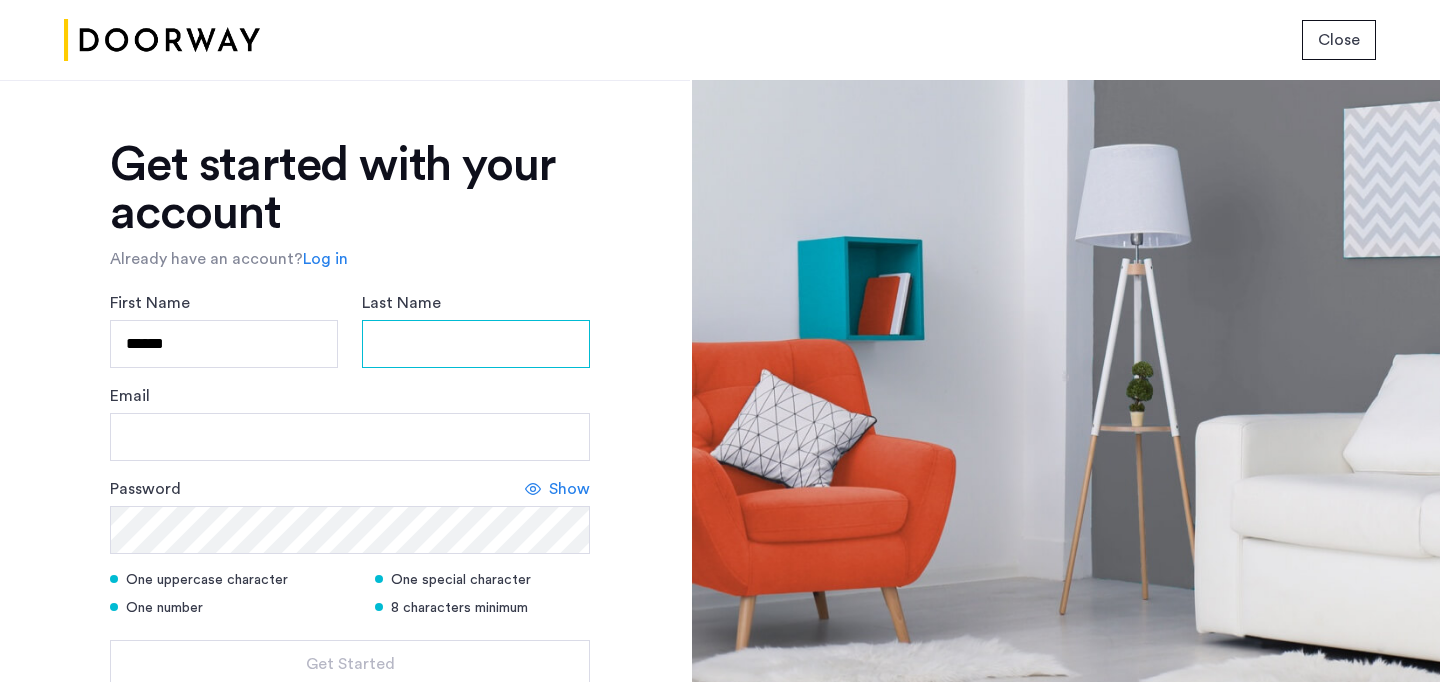 click on "Last Name" at bounding box center (476, 344) 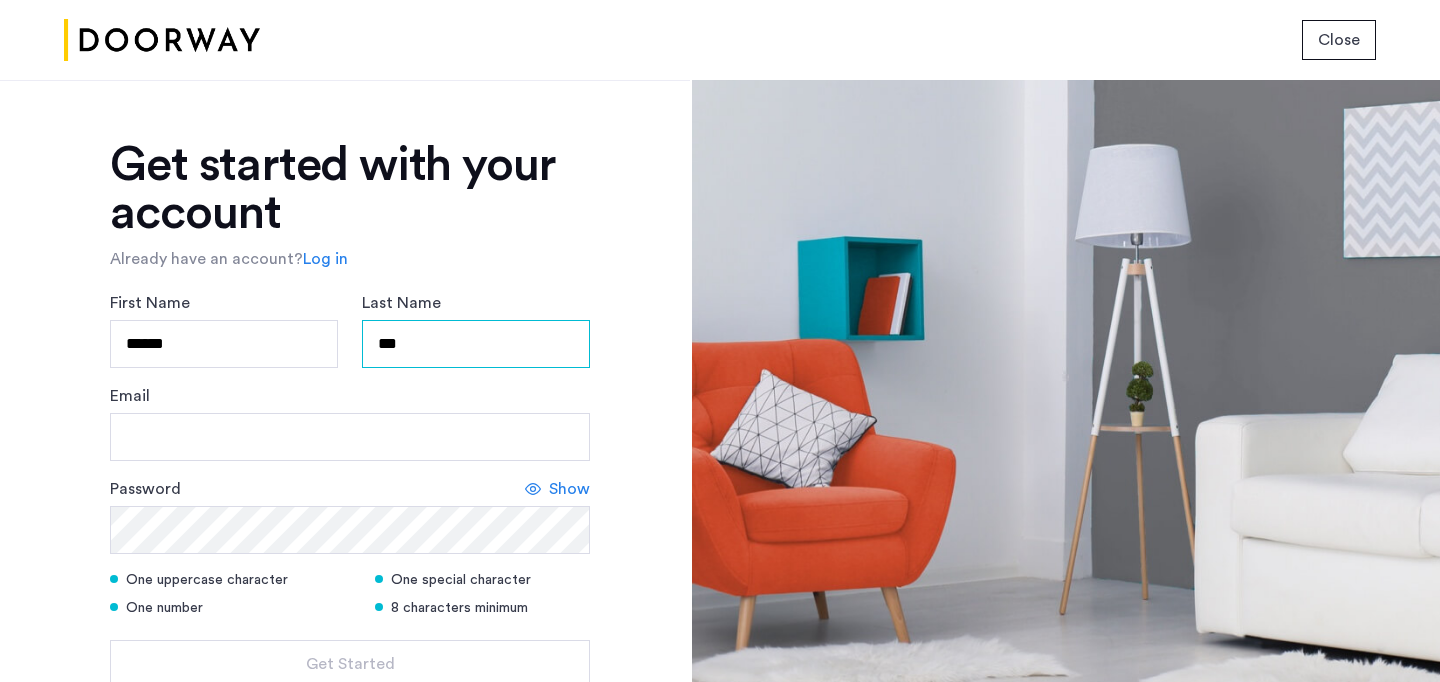 type on "***" 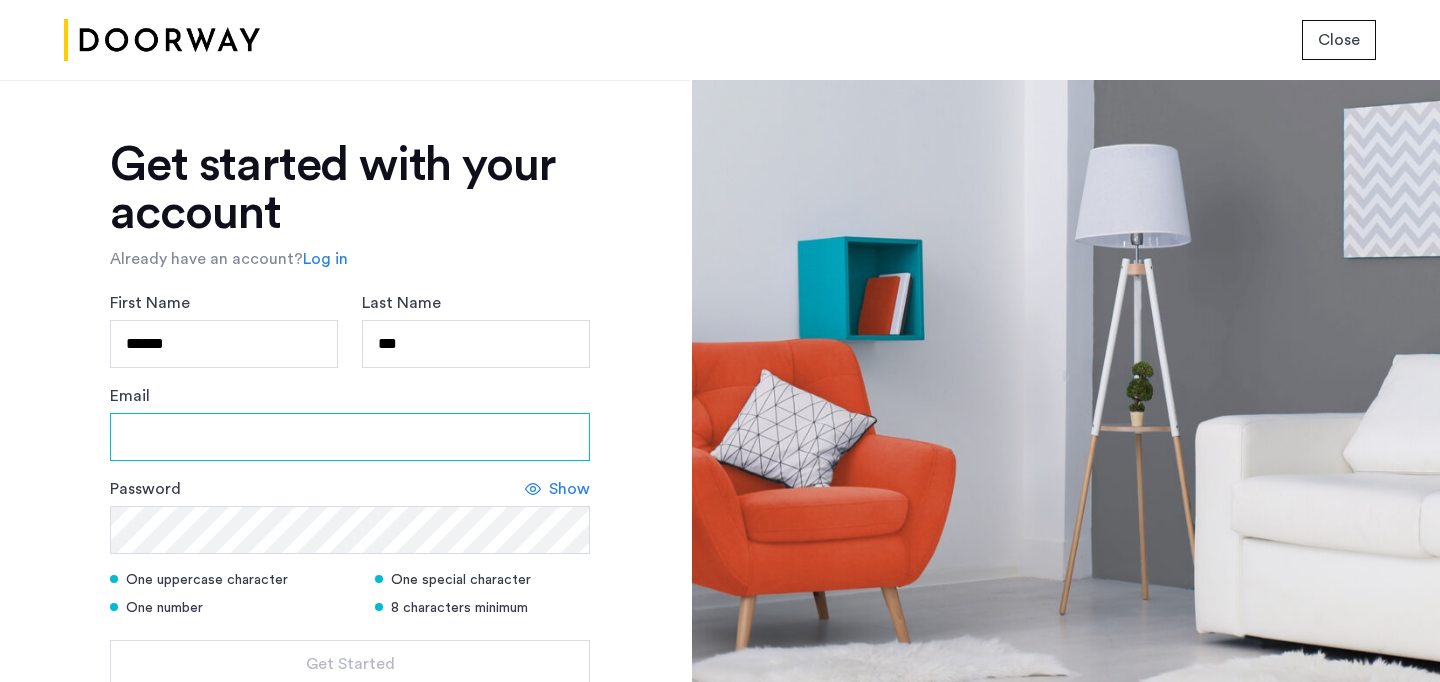 click on "Email" at bounding box center (350, 437) 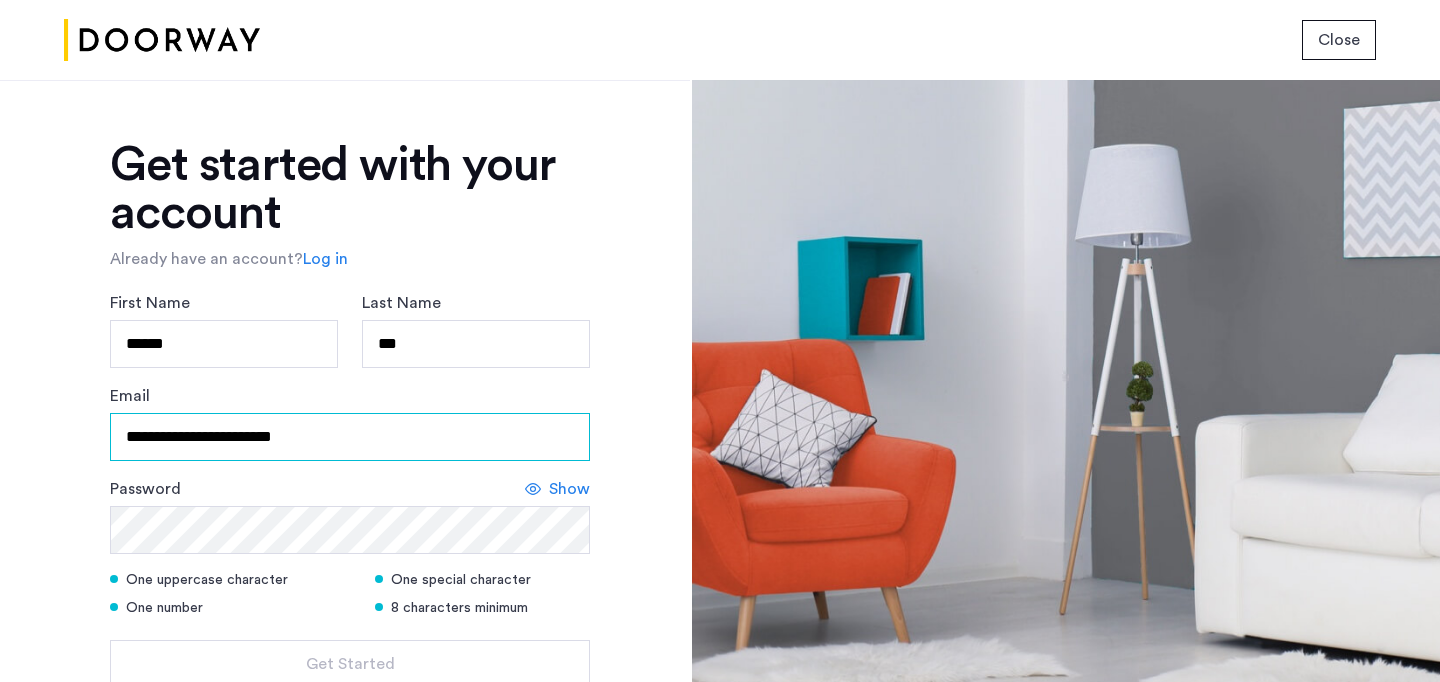 type on "**********" 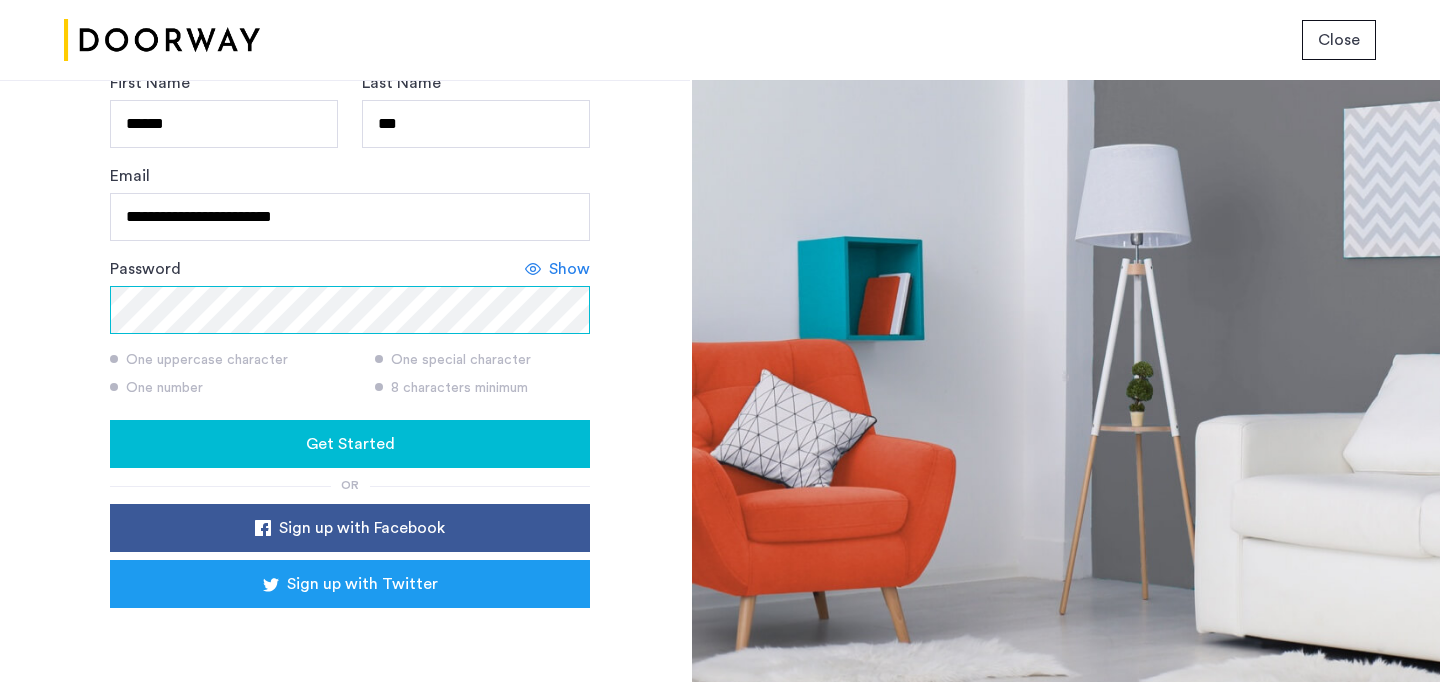 scroll, scrollTop: 264, scrollLeft: 0, axis: vertical 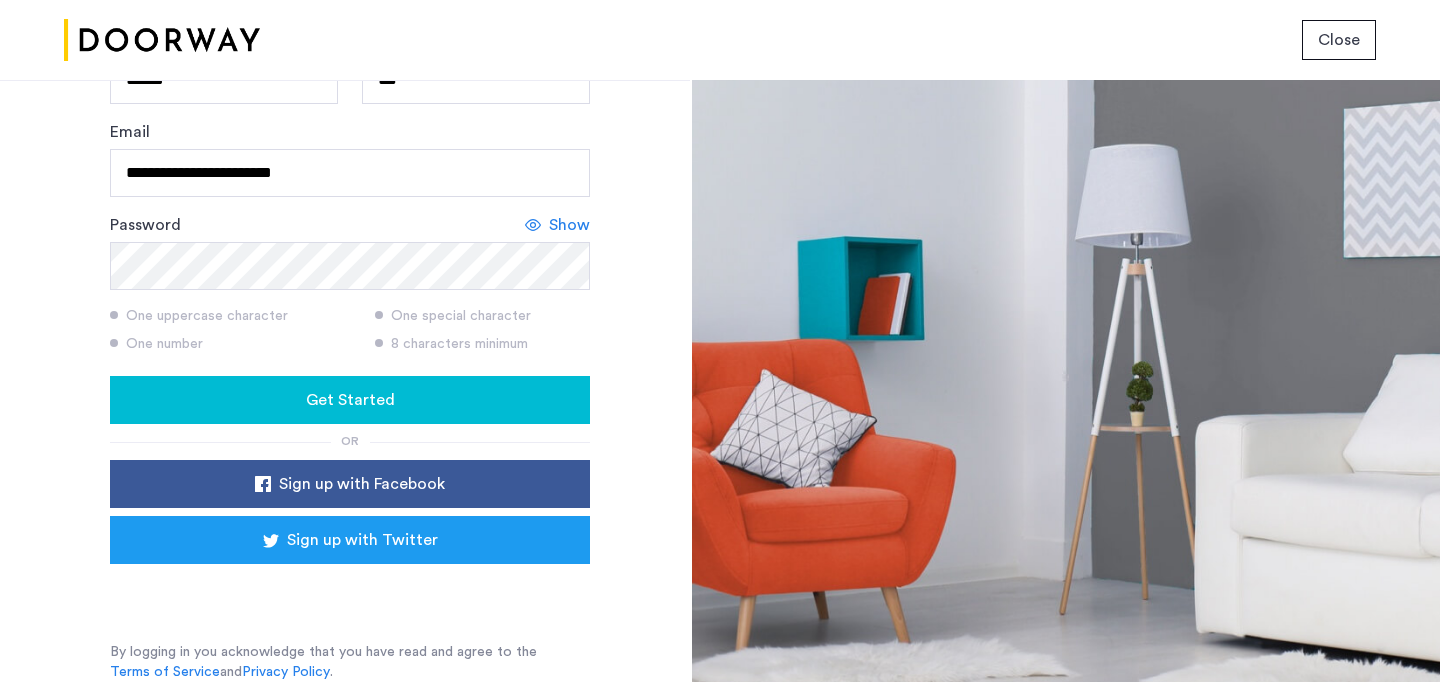 click on "Get Started" 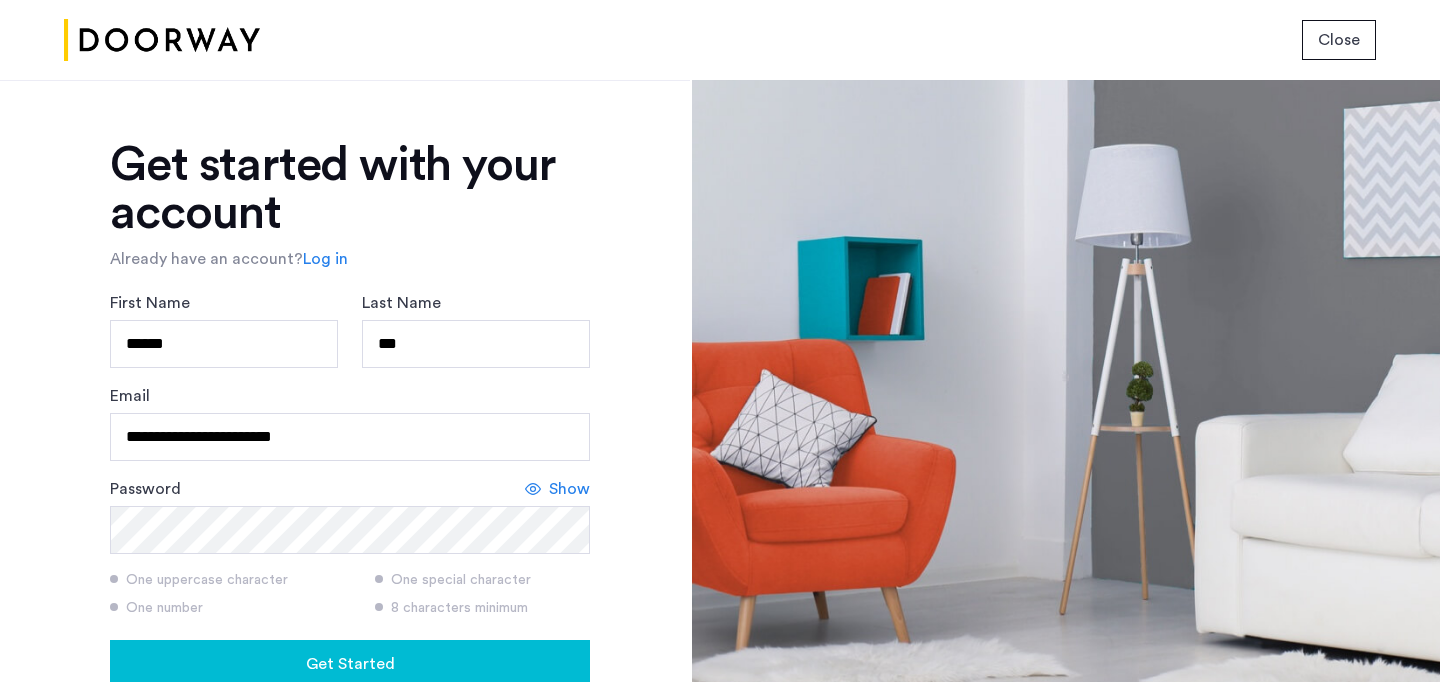 scroll, scrollTop: 10, scrollLeft: 0, axis: vertical 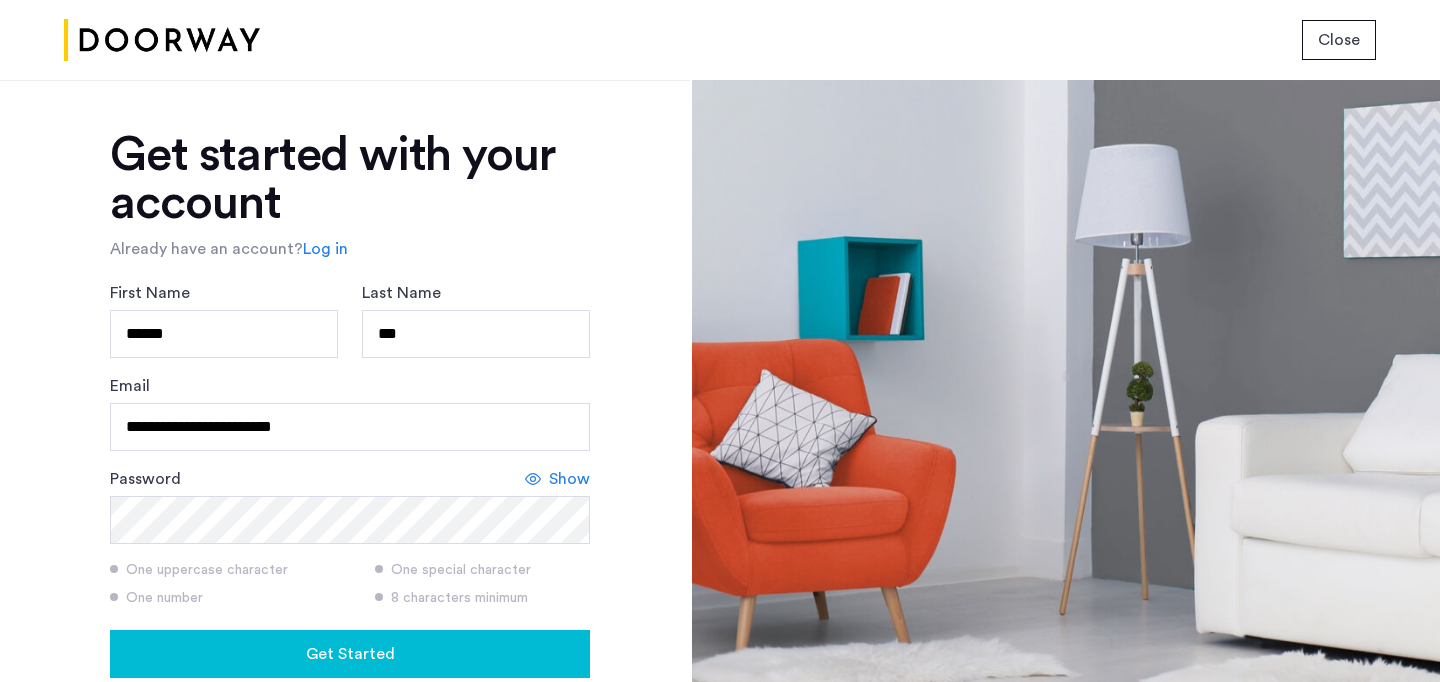 click on "Log in" 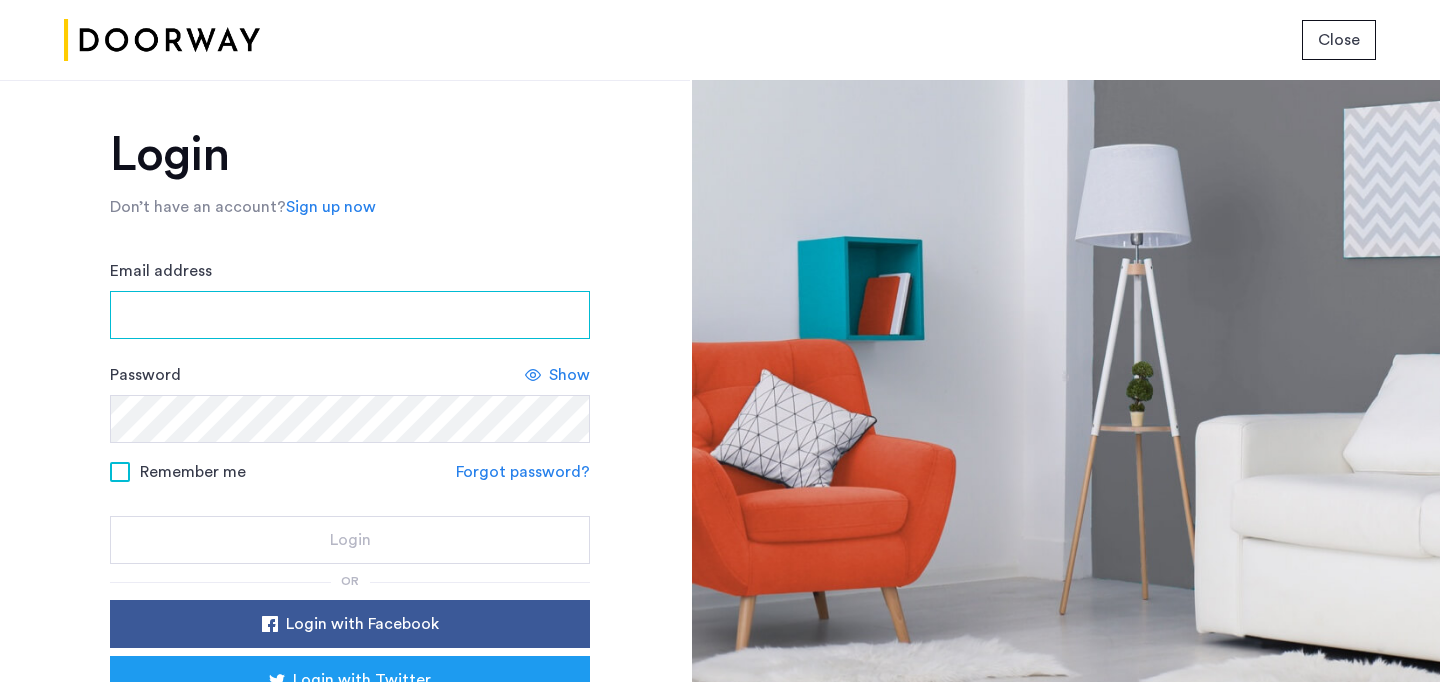 click on "Email address" at bounding box center [350, 315] 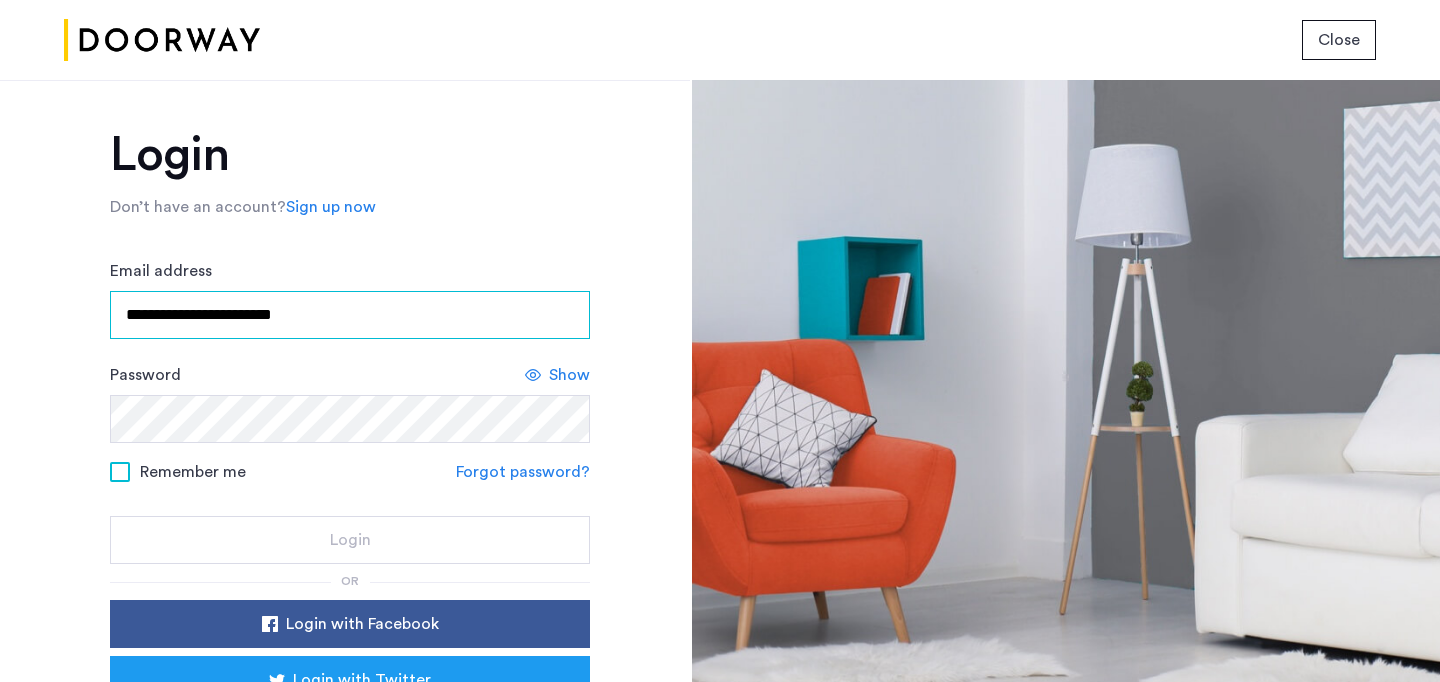 type on "**********" 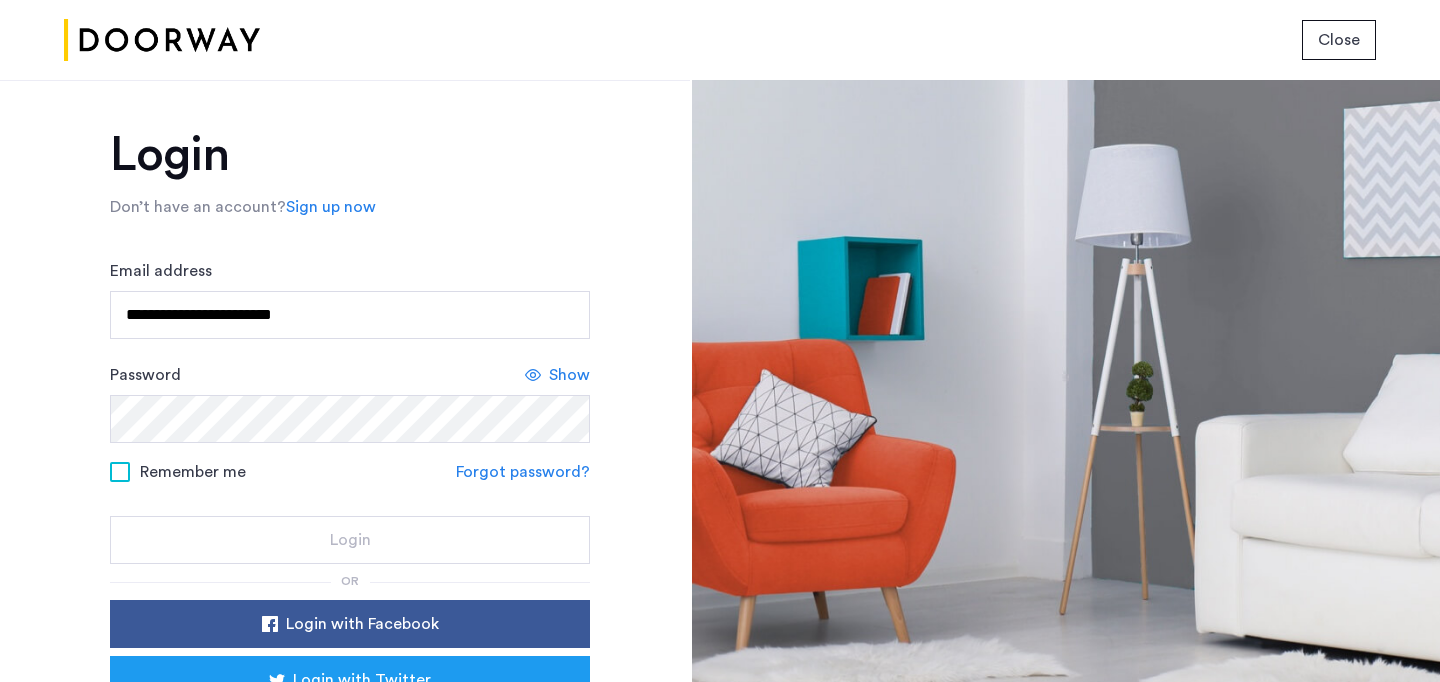 click on "Forgot password?" 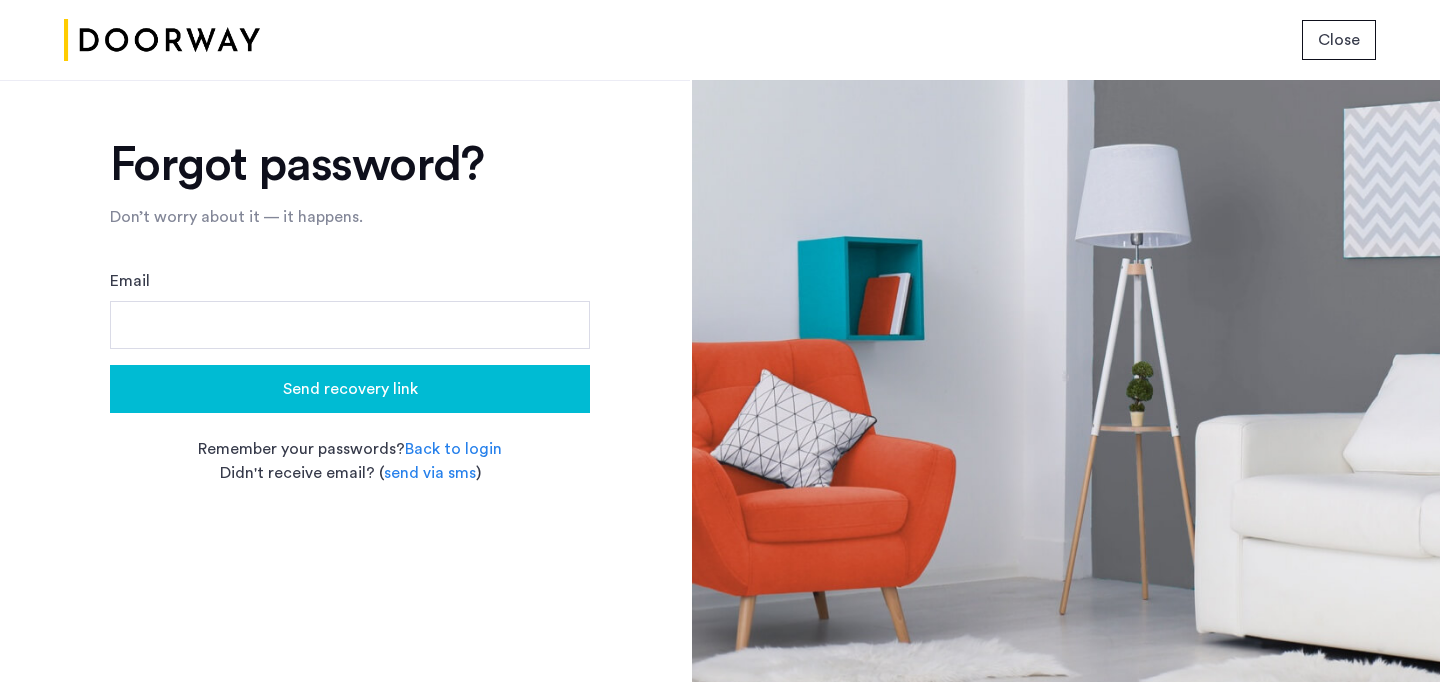scroll, scrollTop: 0, scrollLeft: 0, axis: both 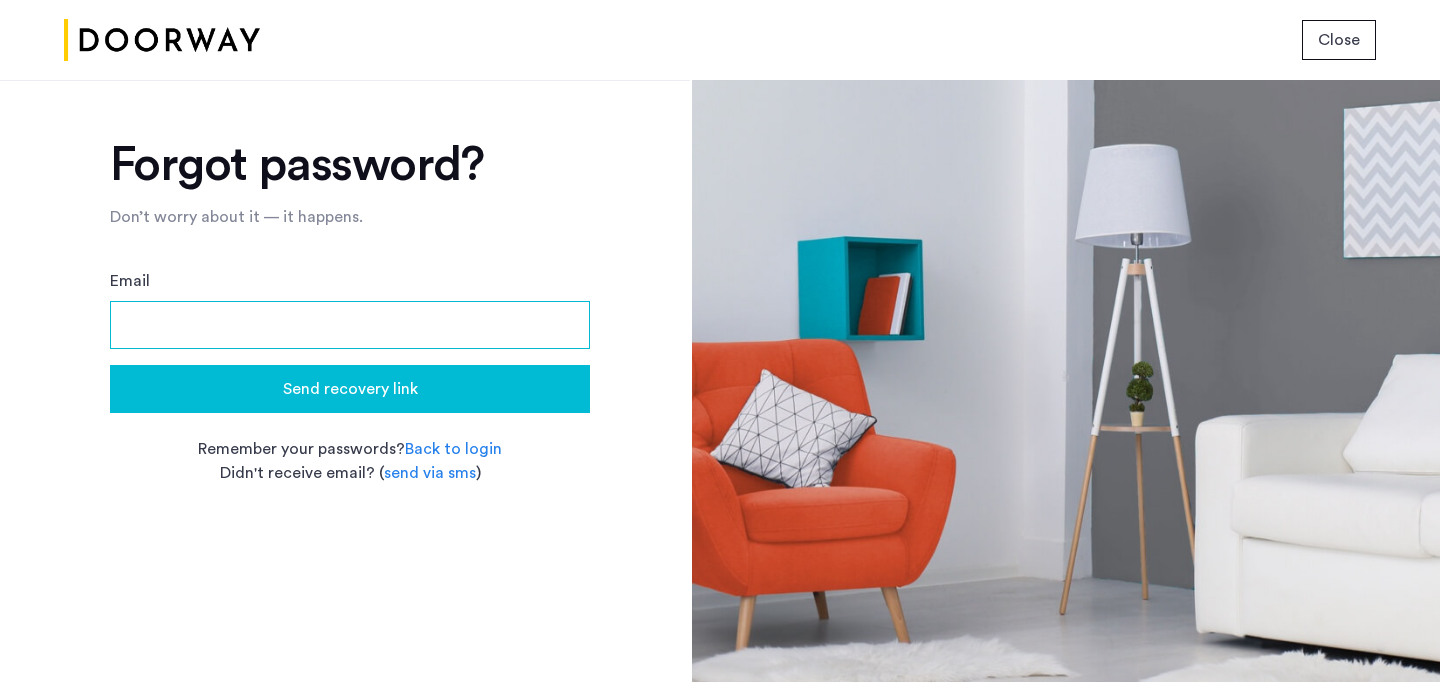 click on "Email" at bounding box center [350, 325] 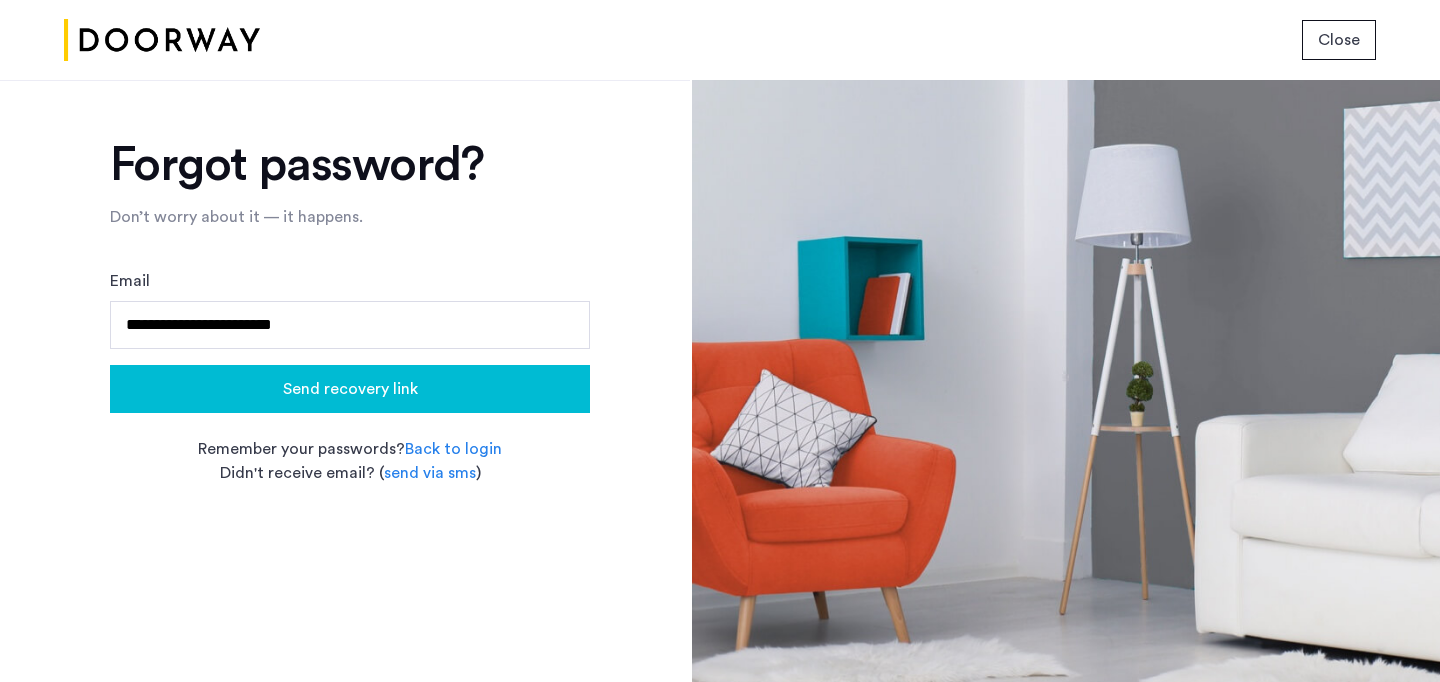 click on "Send recovery link" 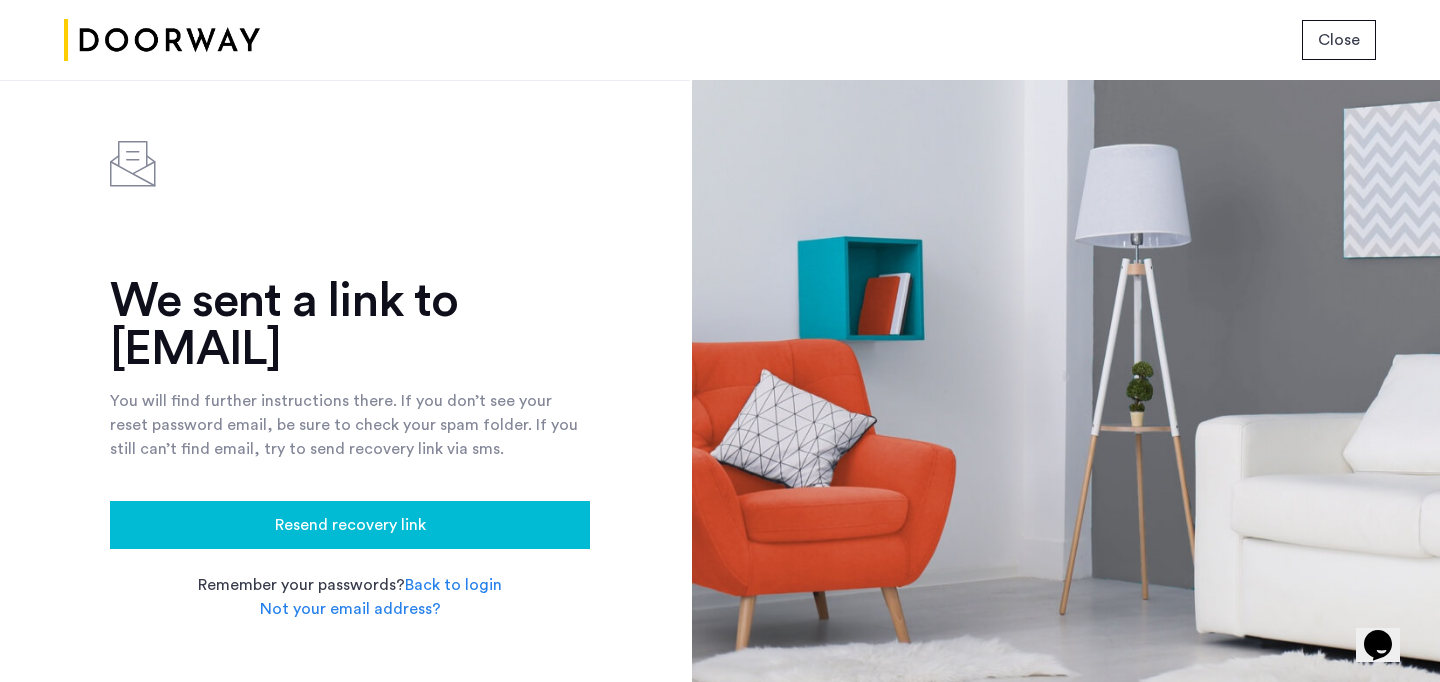 scroll, scrollTop: 0, scrollLeft: 0, axis: both 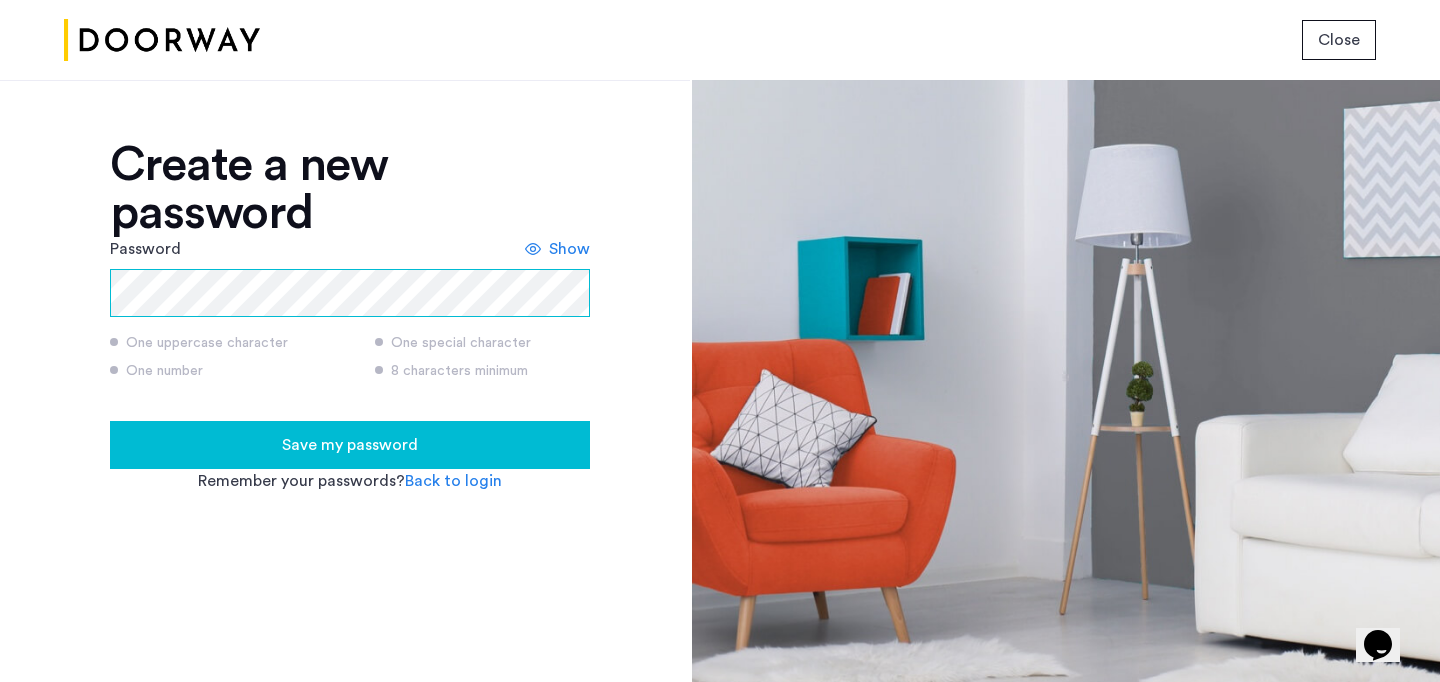 click on "Create a new password Password Show One uppercase character One special character One number 8 characters minimum Save my password Remember your passwords?  Back to login" 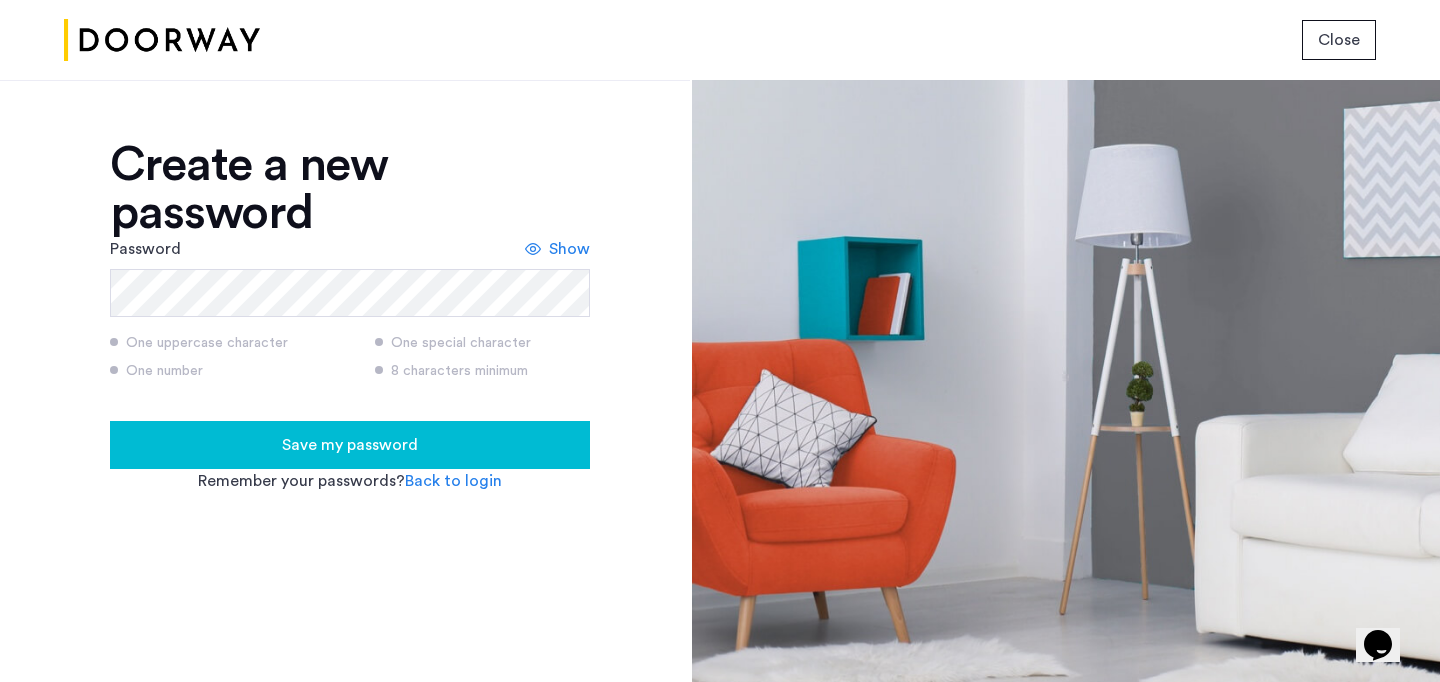 click on "Save my password" 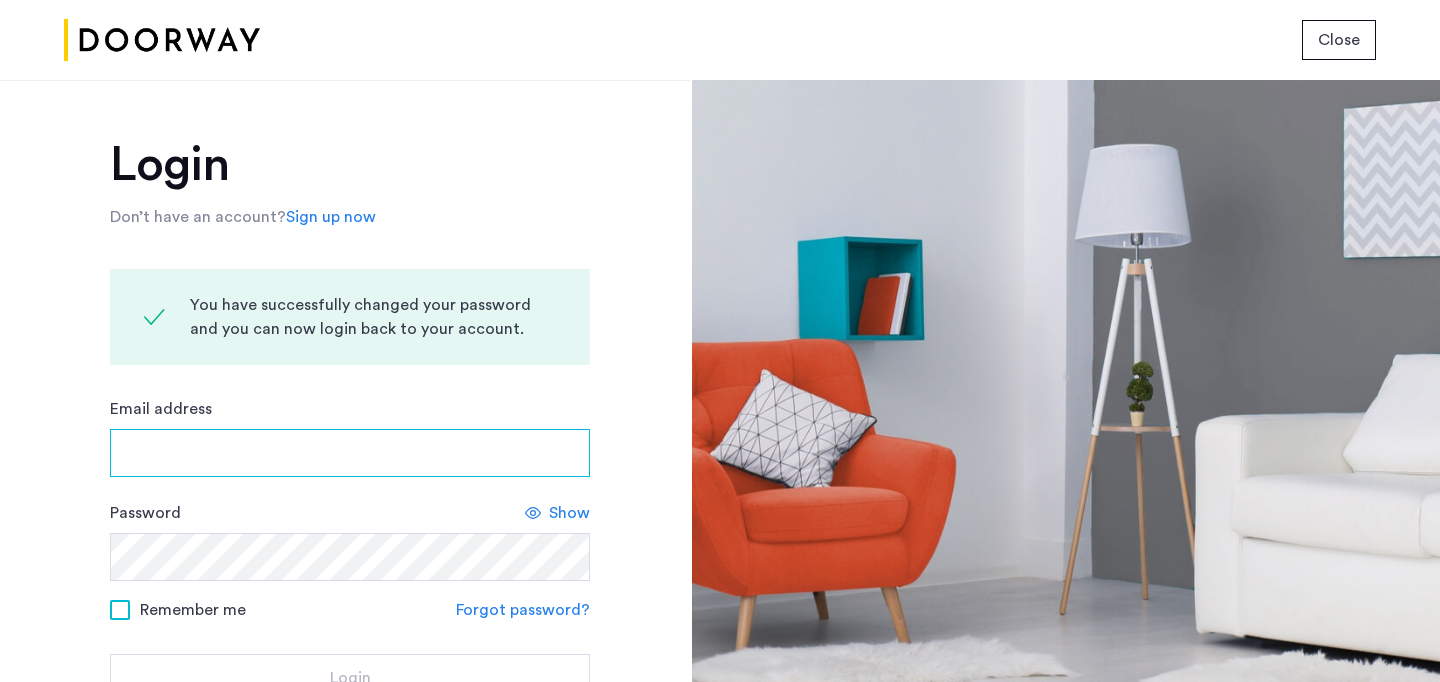 click on "Email address" at bounding box center [350, 453] 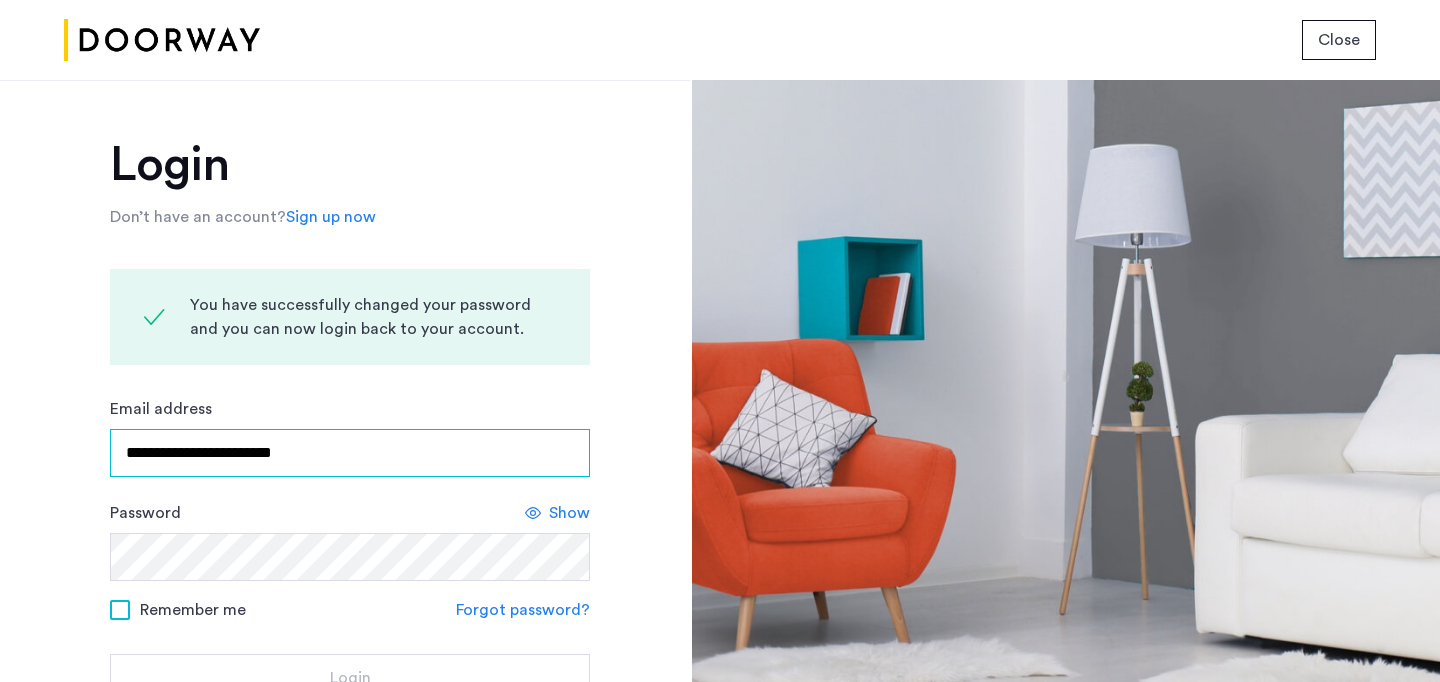 type on "**********" 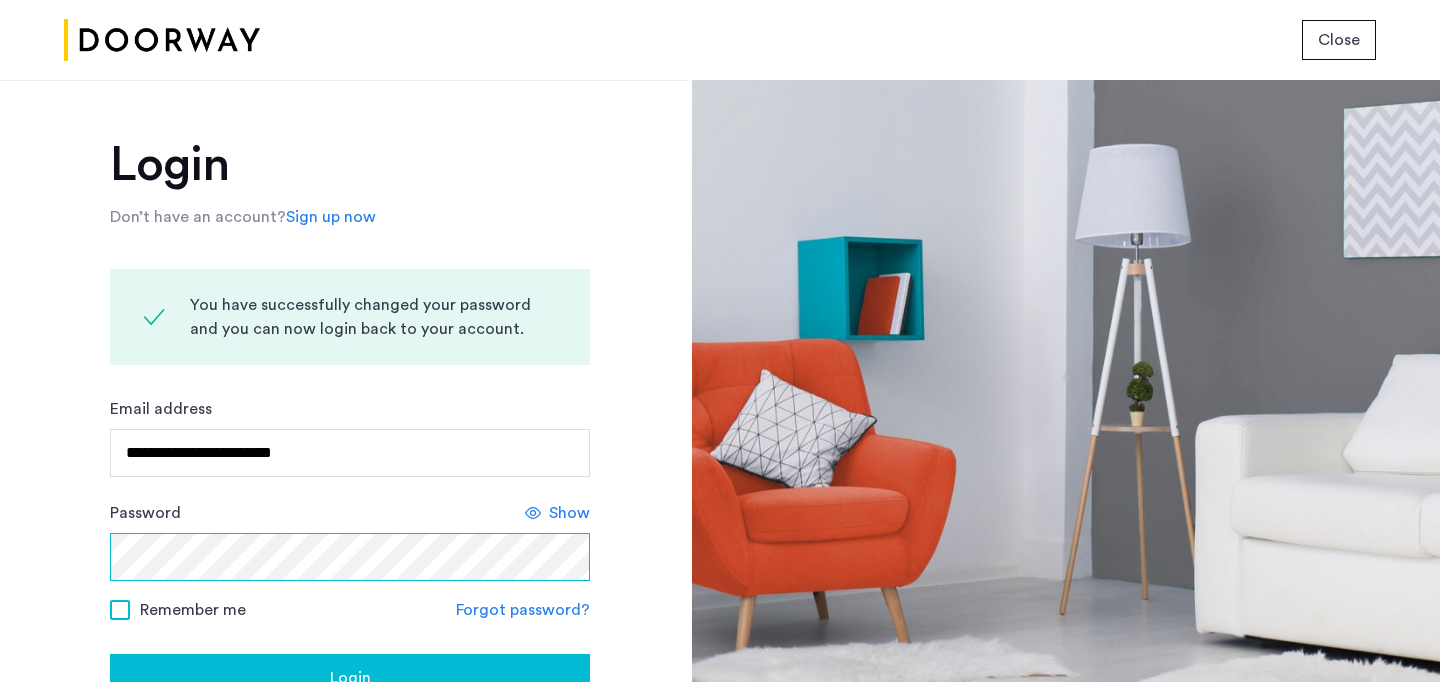scroll, scrollTop: 278, scrollLeft: 0, axis: vertical 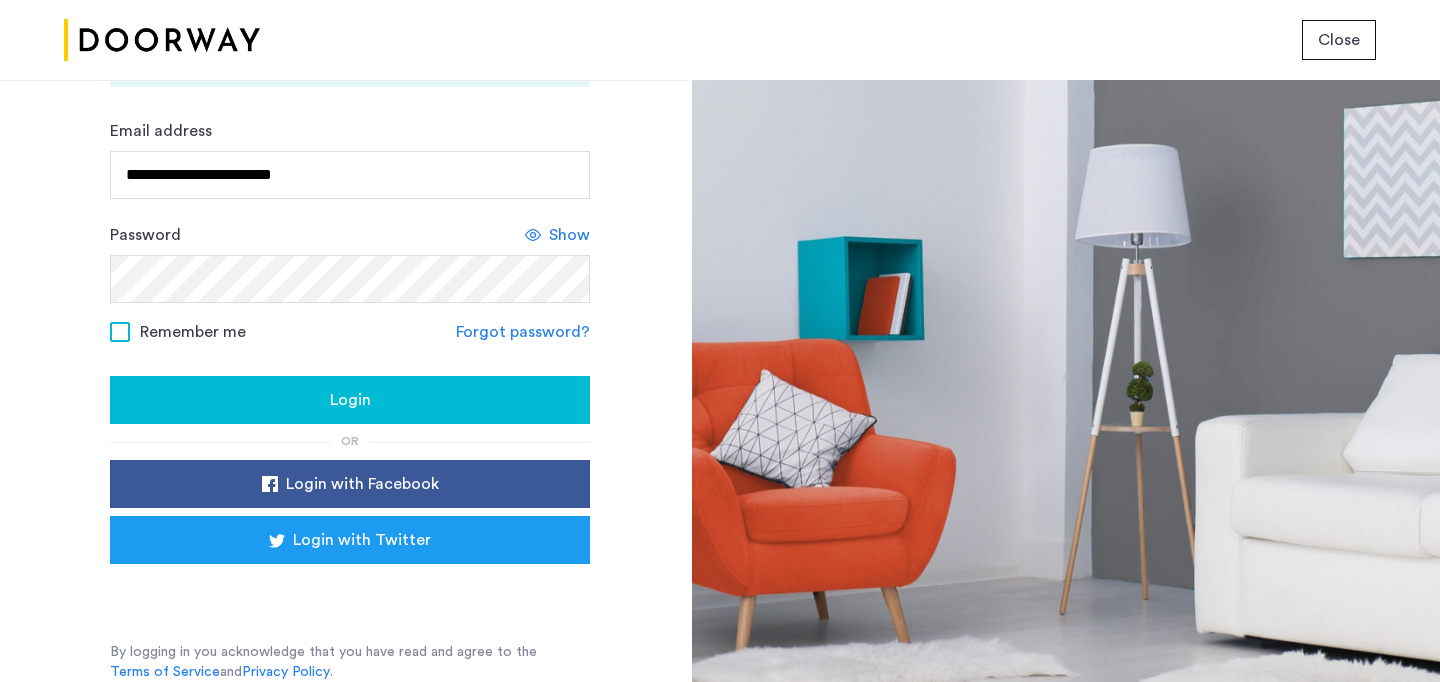 click on "Login" 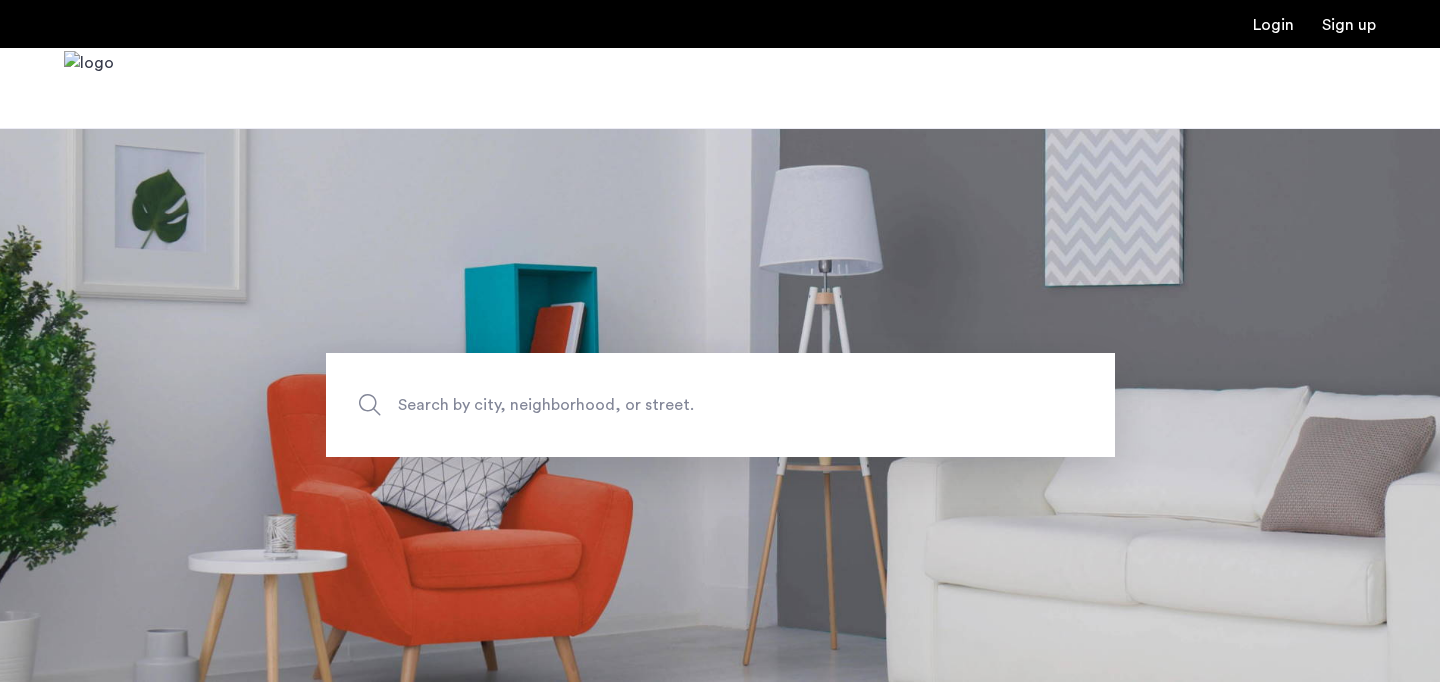 scroll, scrollTop: 0, scrollLeft: 0, axis: both 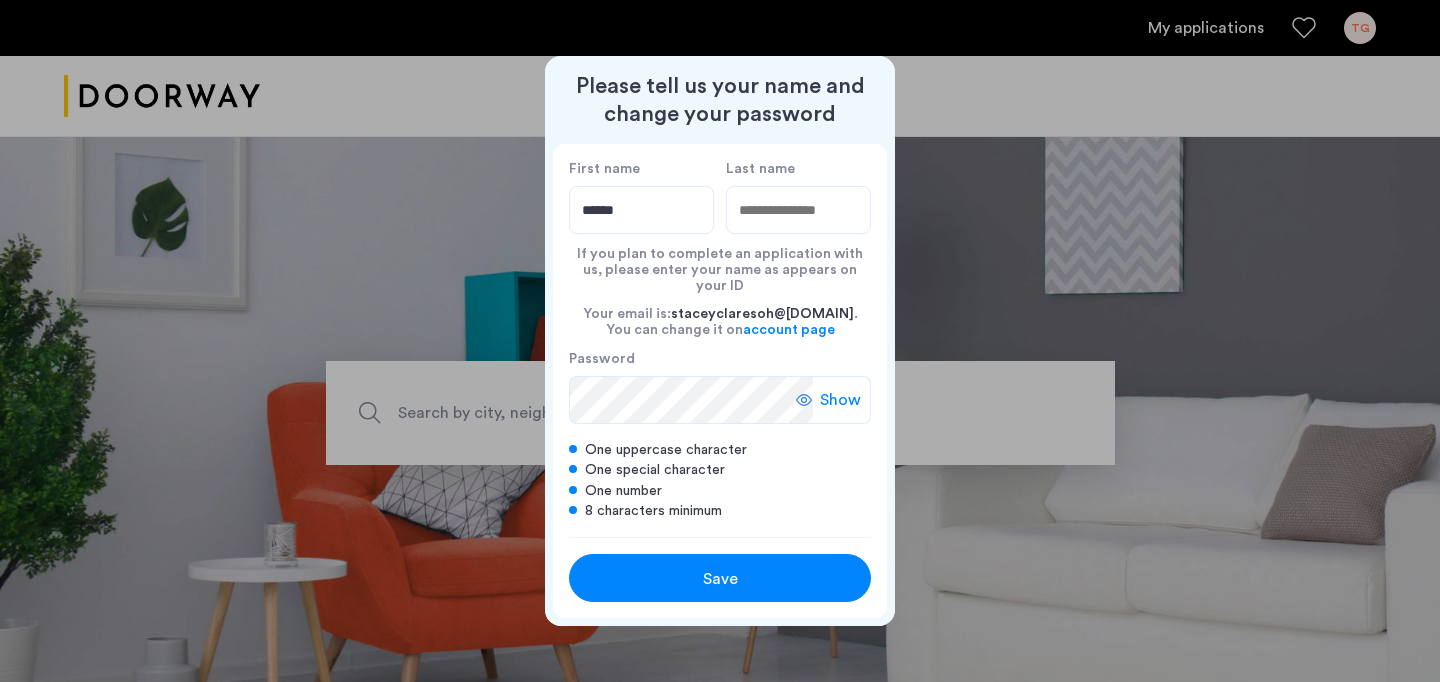 type on "******" 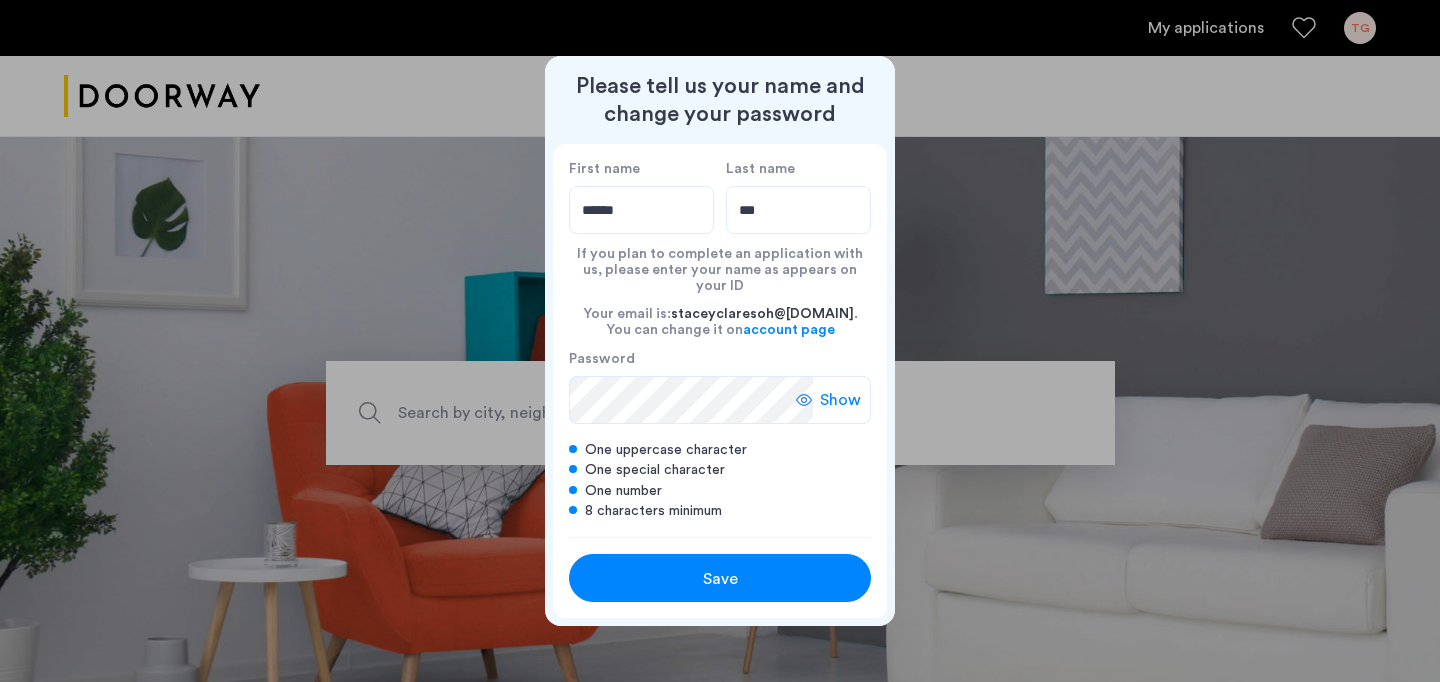 type on "***" 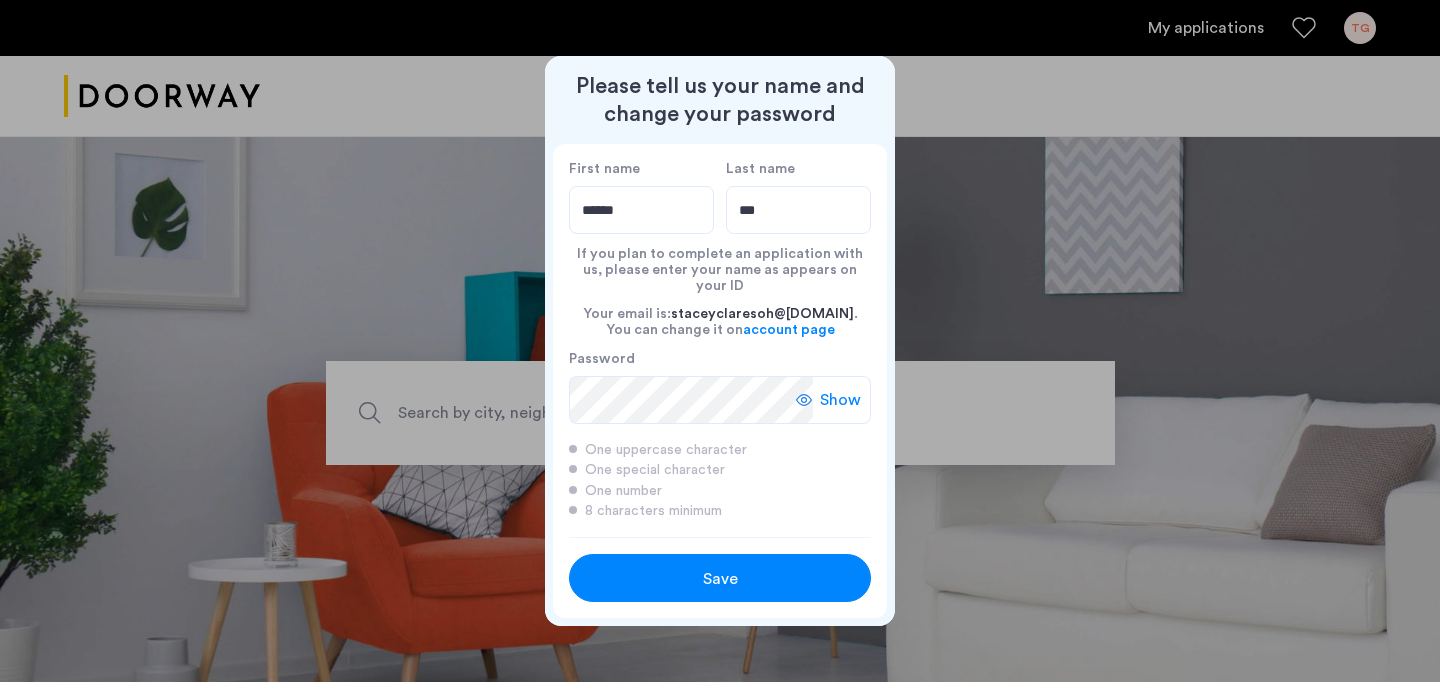 click on "Save" at bounding box center [720, 579] 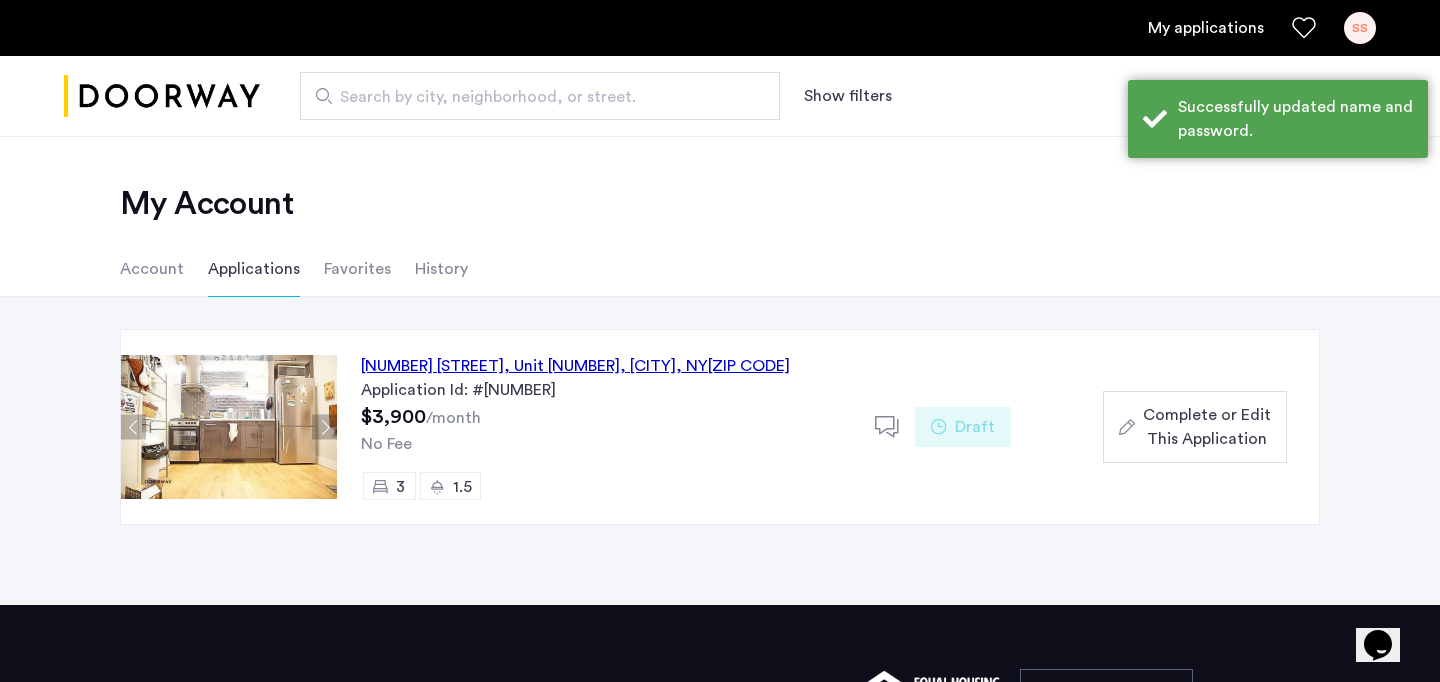click on "Complete or Edit This Application" 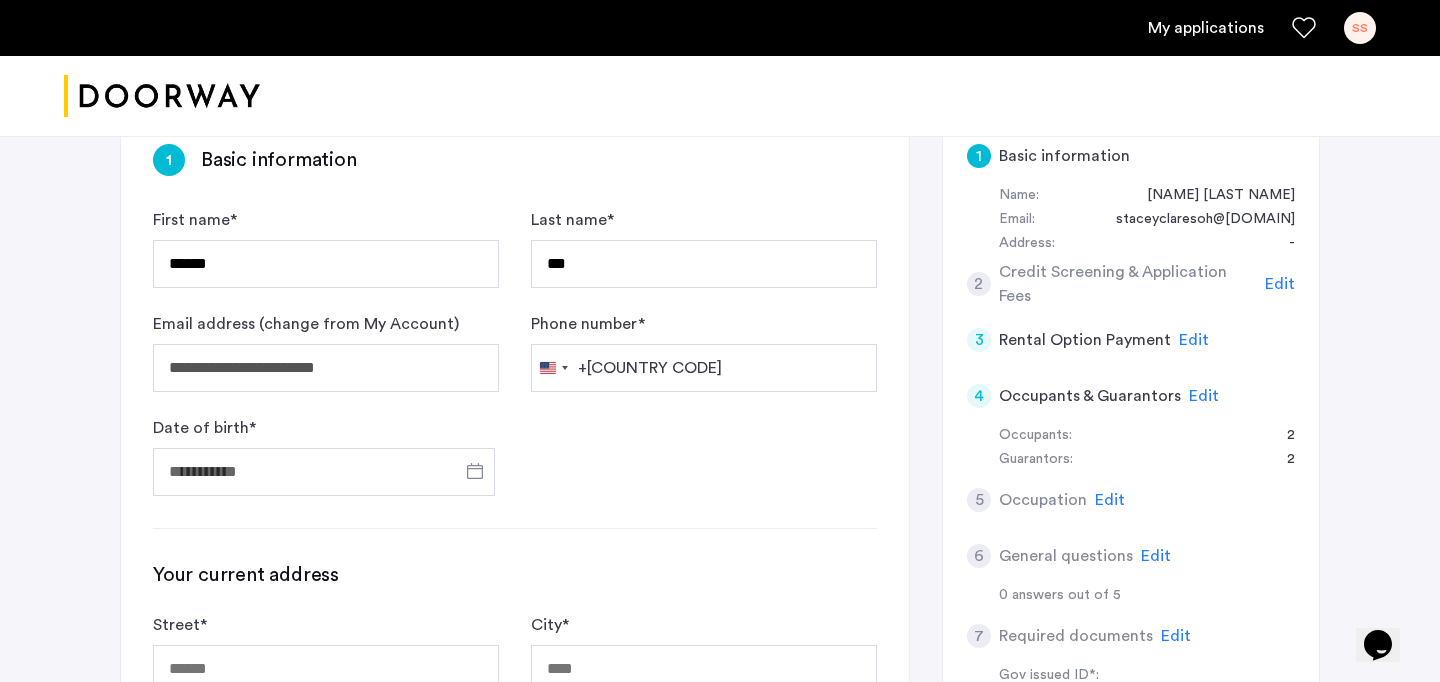scroll, scrollTop: 346, scrollLeft: 0, axis: vertical 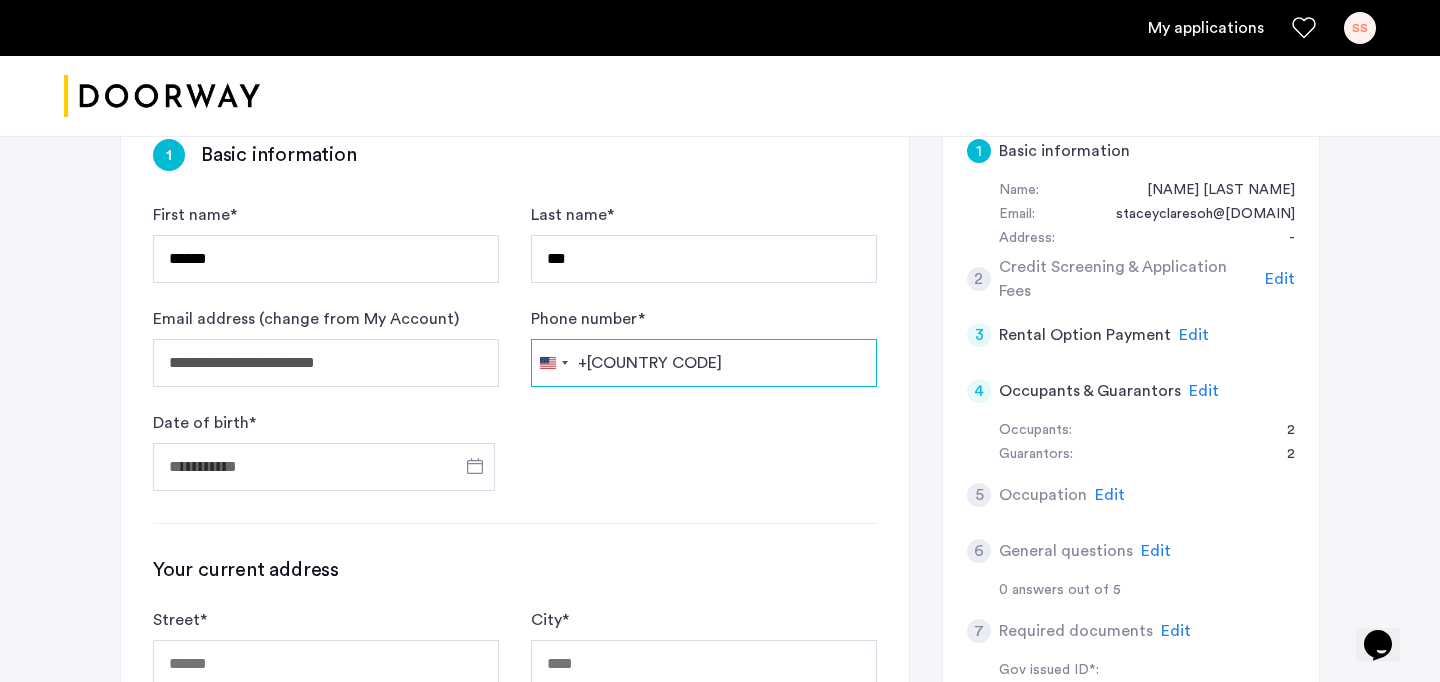 click on "Phone number  *" at bounding box center (704, 363) 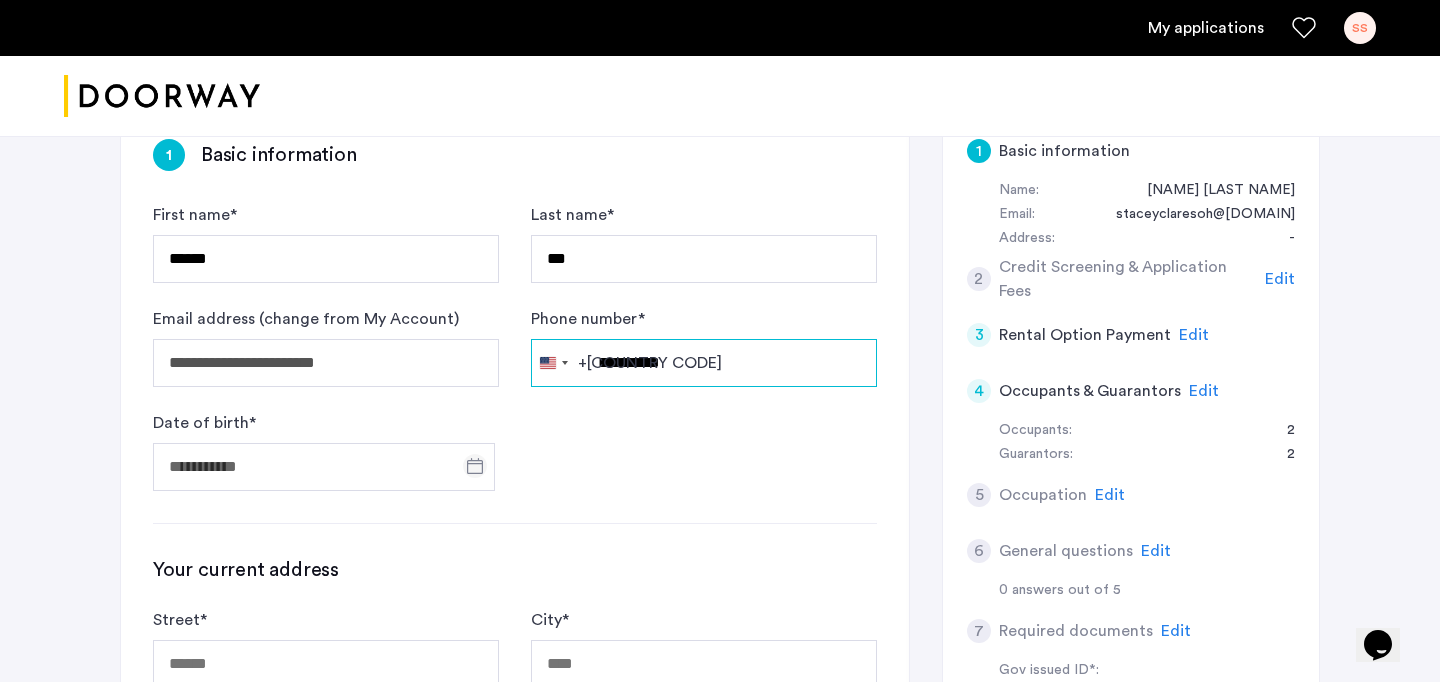 type on "**********" 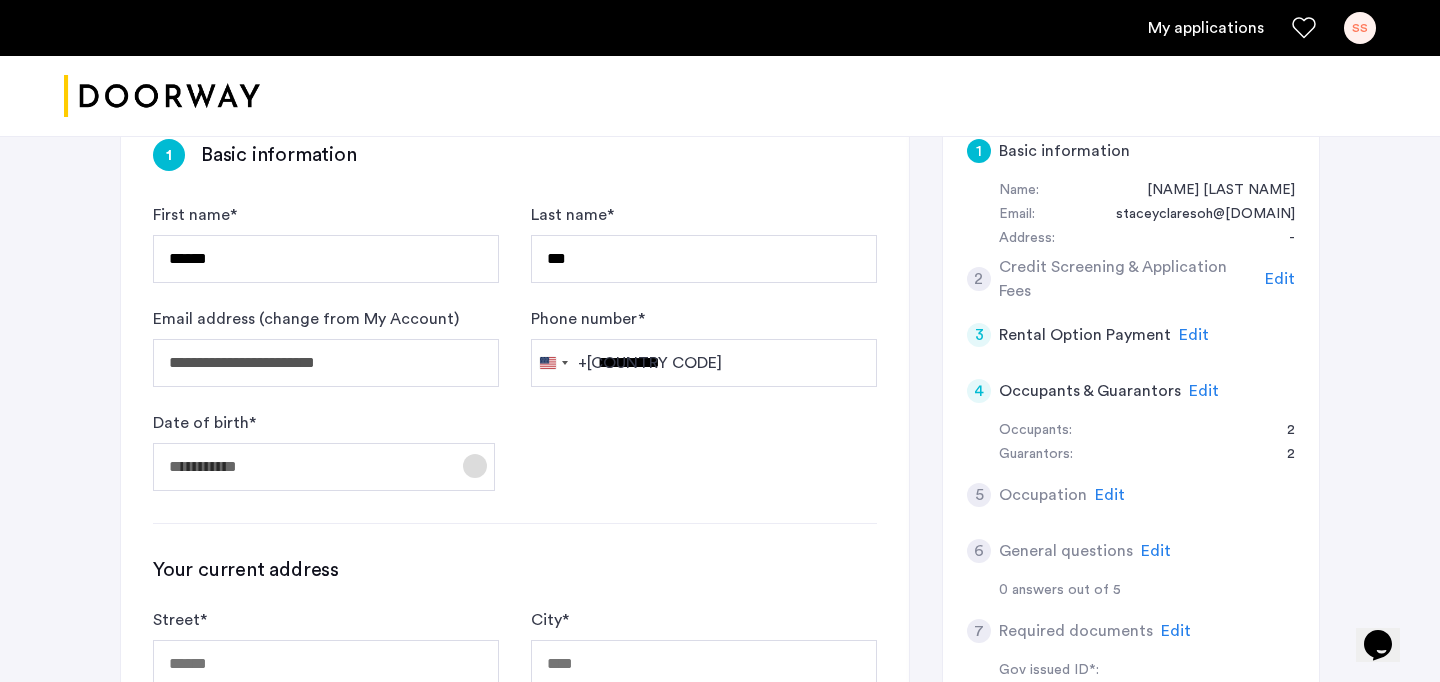 click 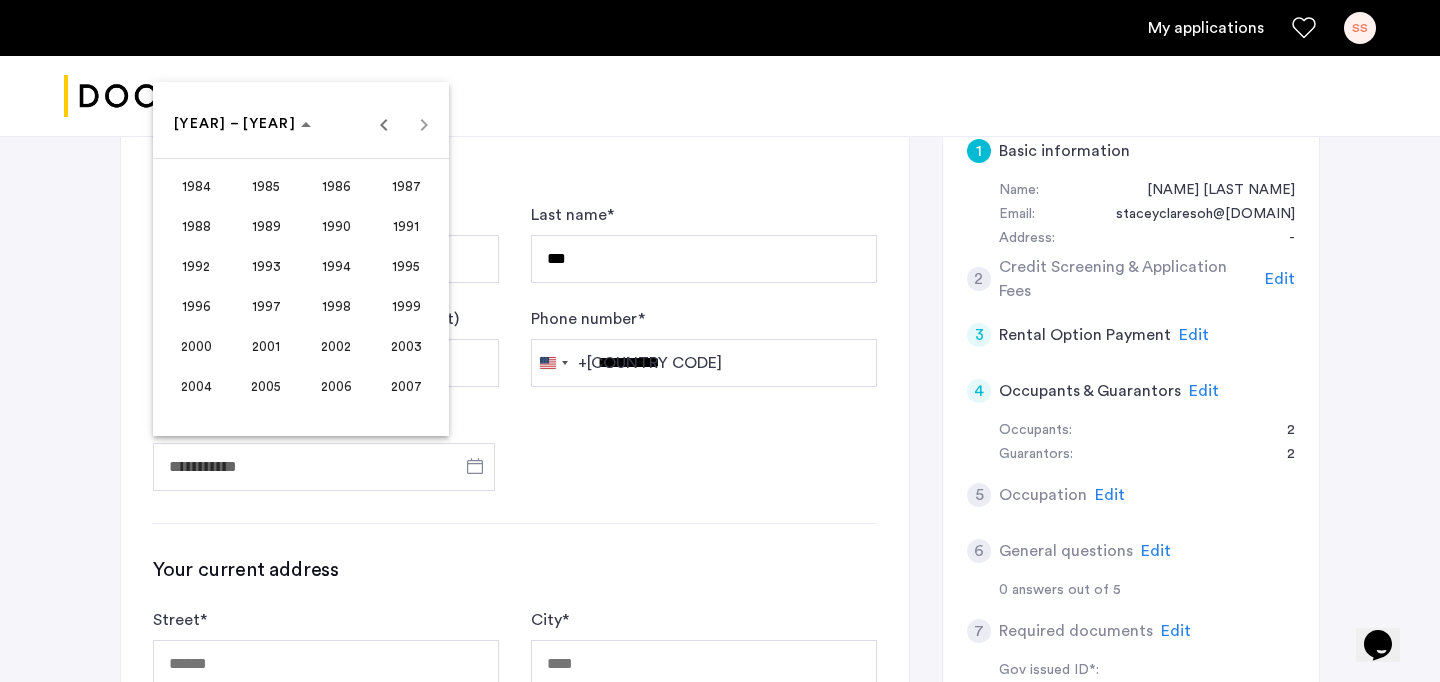 click on "2003" at bounding box center (406, 346) 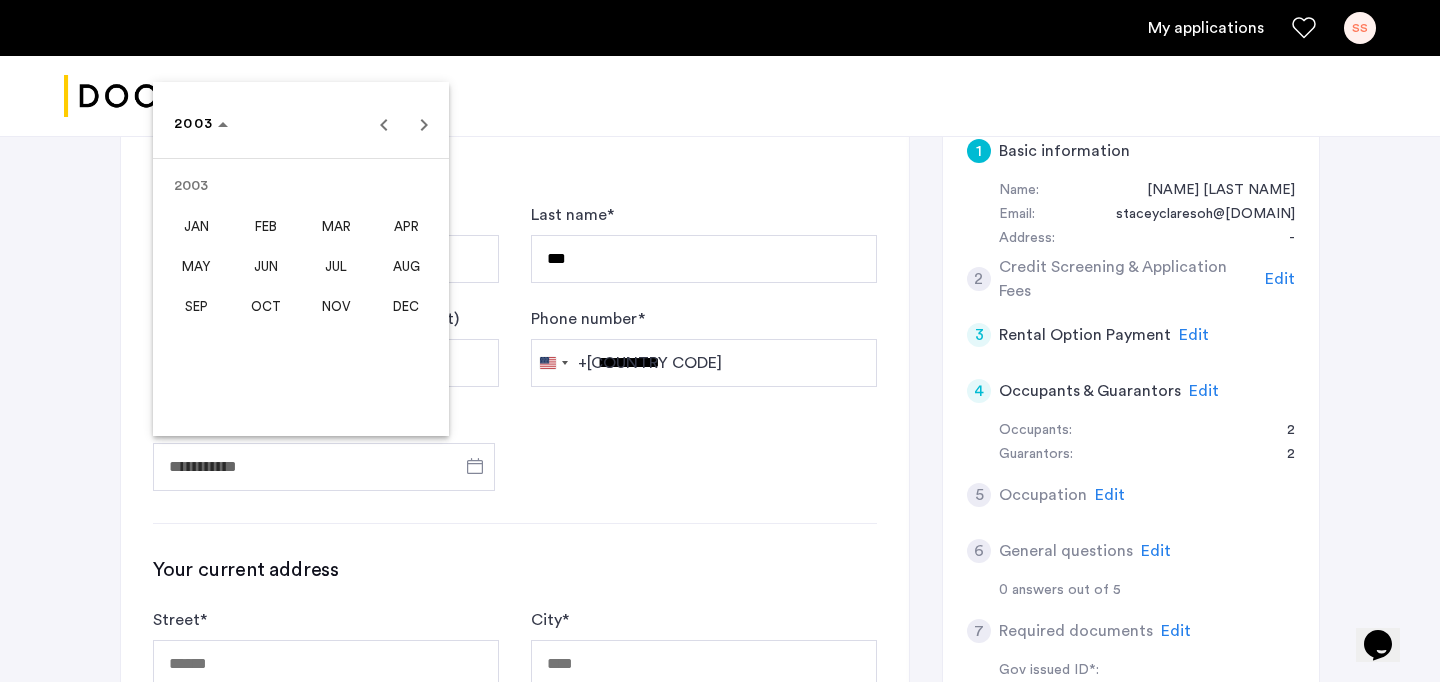 click on "SEP" at bounding box center [196, 306] 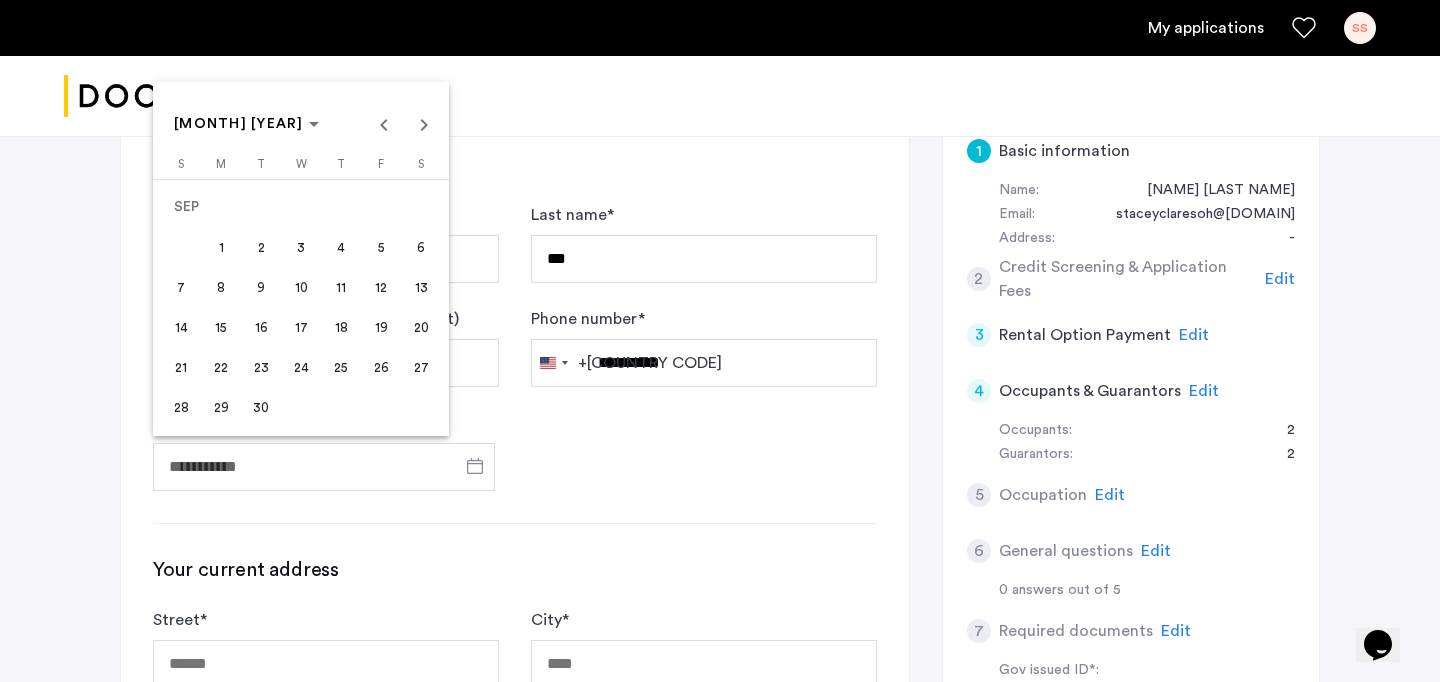 click on "11" at bounding box center (341, 287) 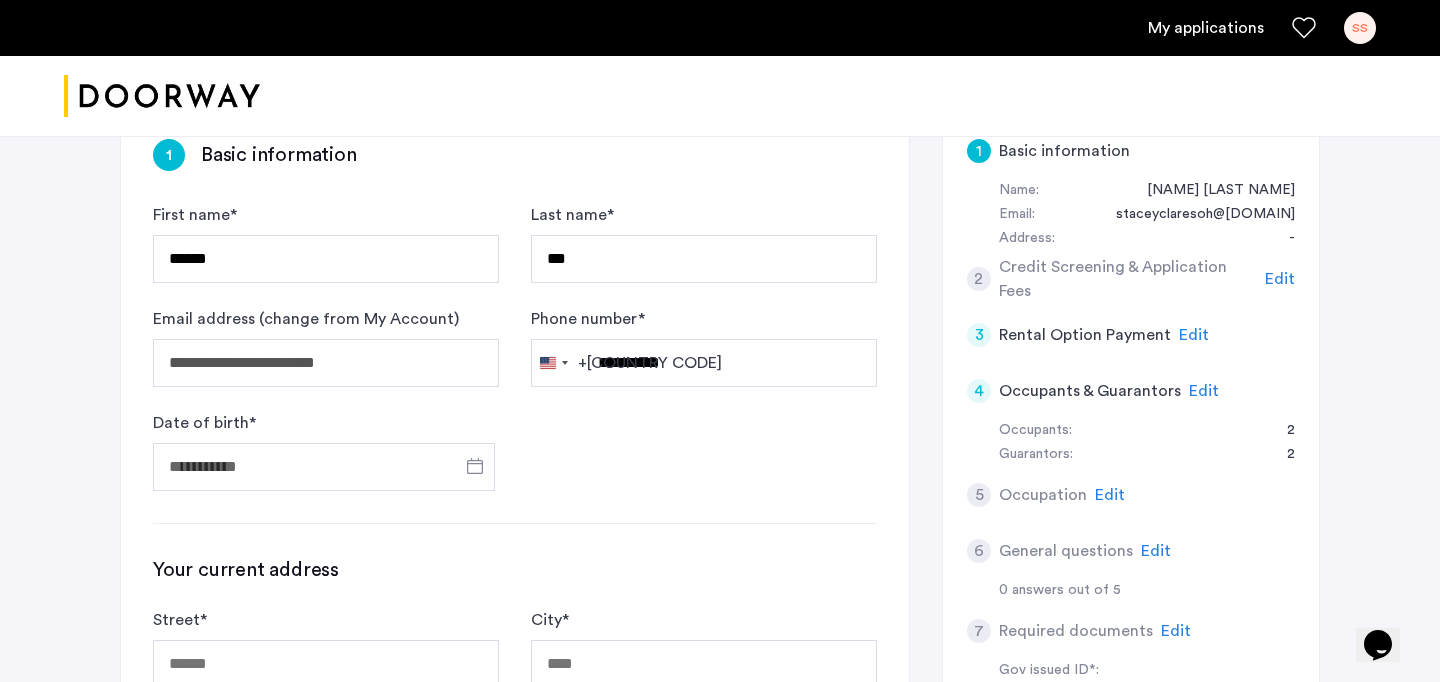 type on "**********" 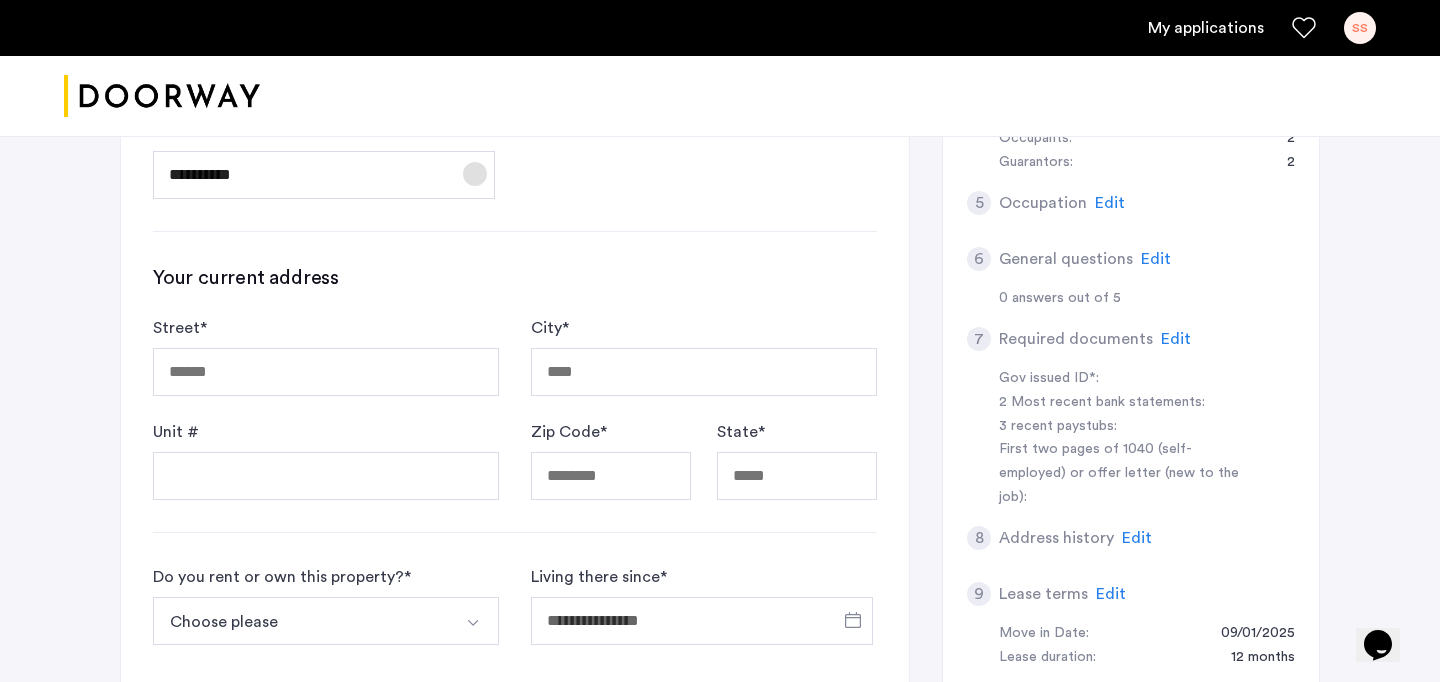 scroll, scrollTop: 640, scrollLeft: 0, axis: vertical 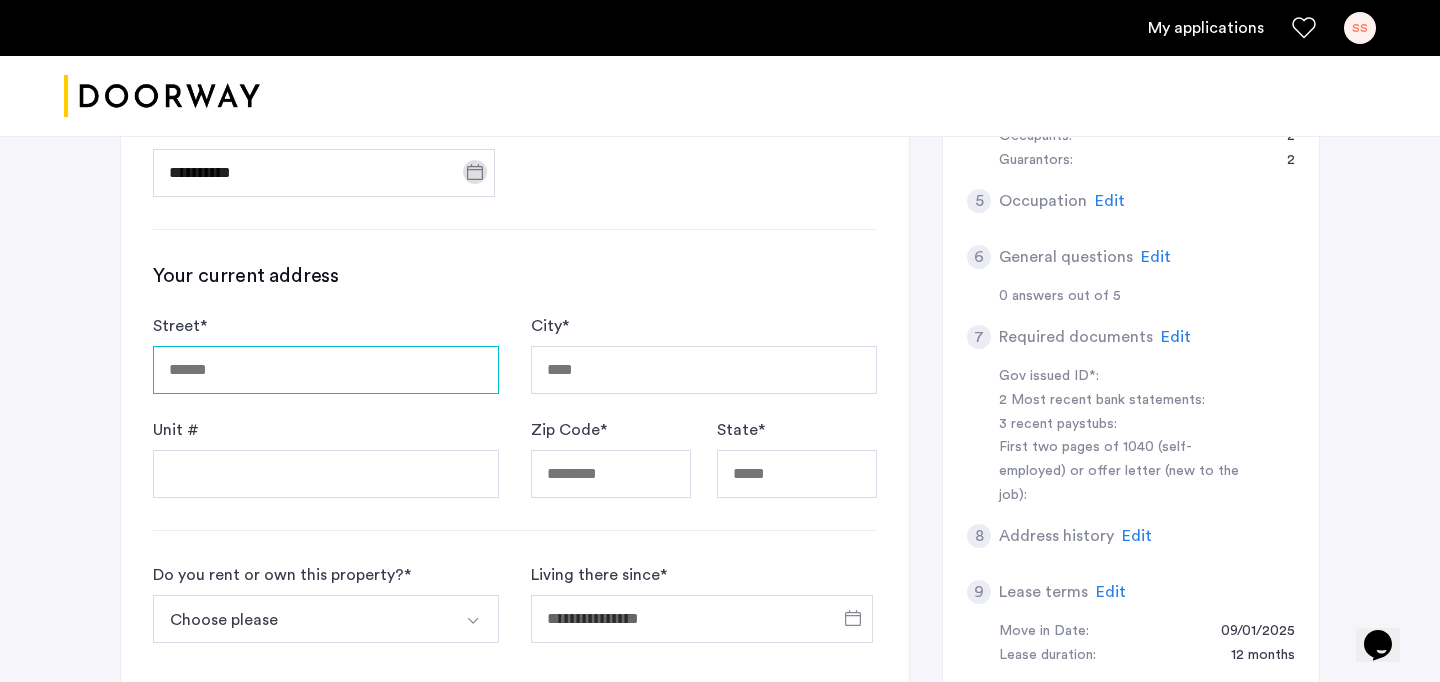 click on "Street  *" at bounding box center (326, 370) 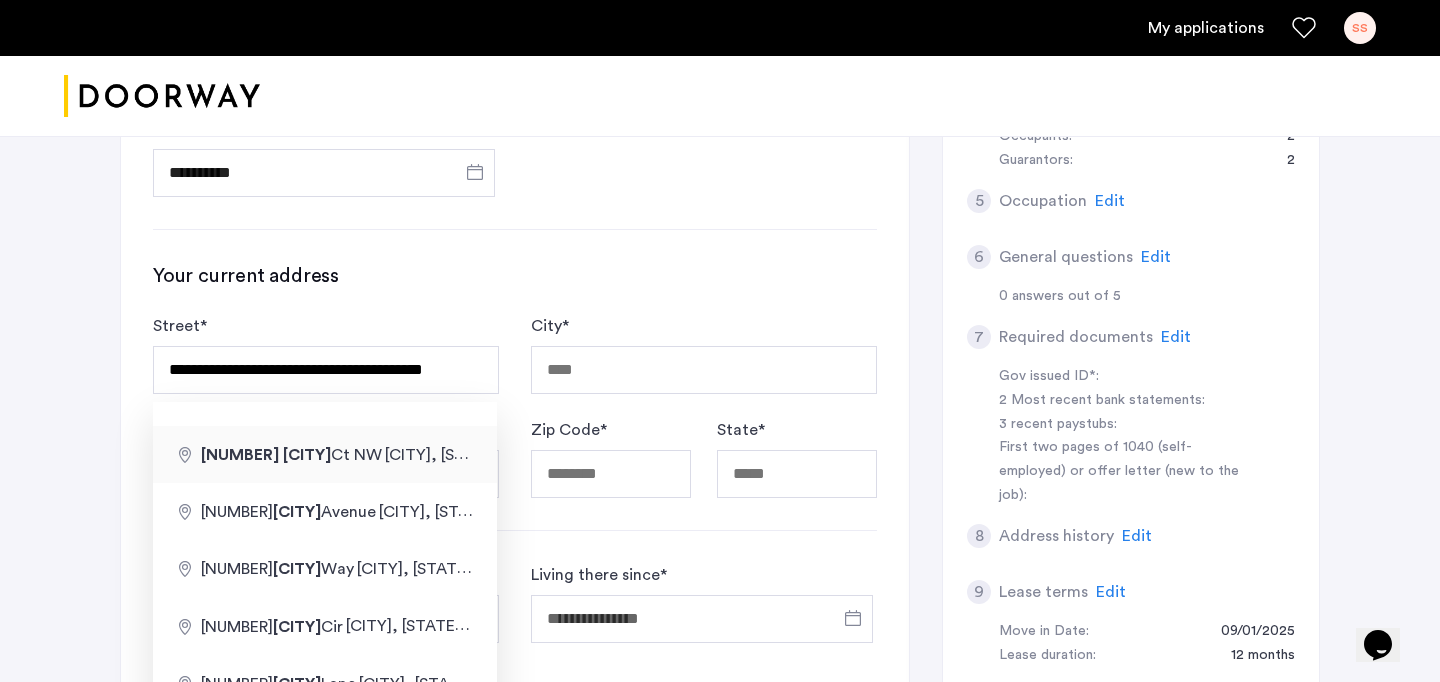 type on "**********" 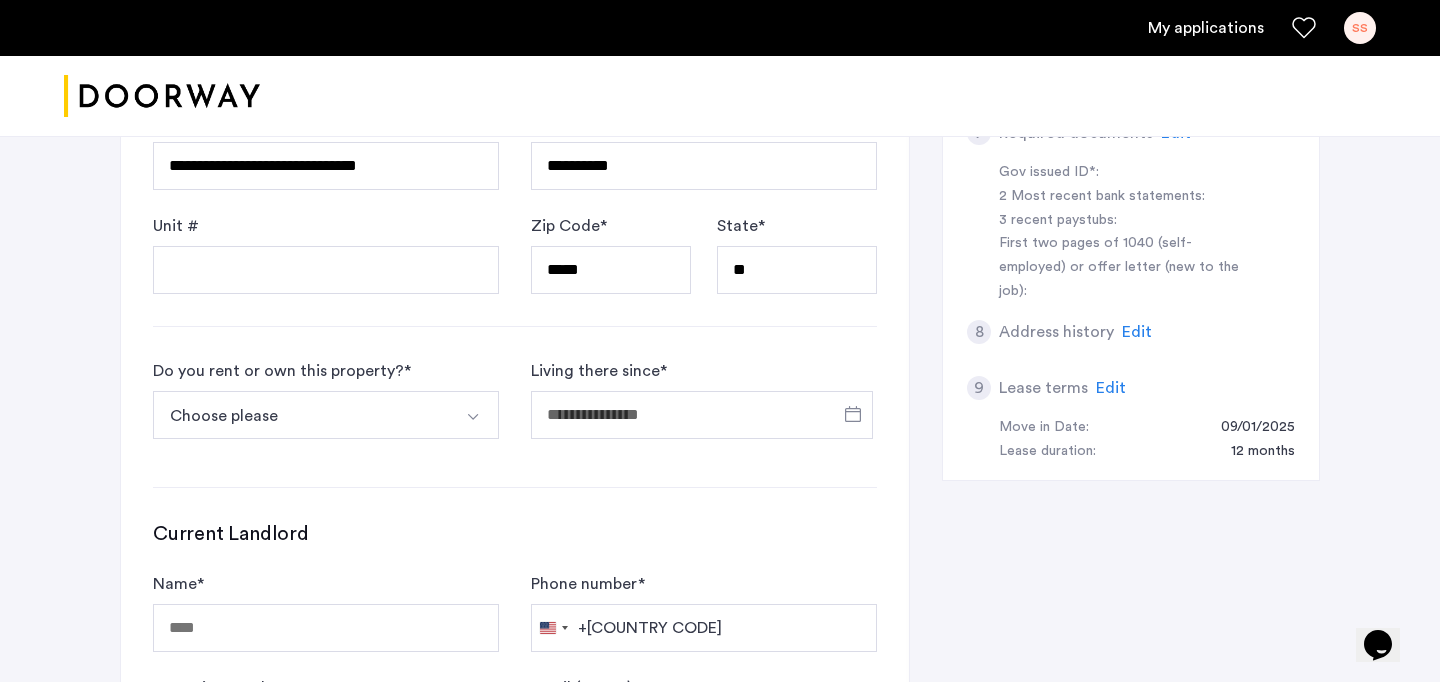 scroll, scrollTop: 845, scrollLeft: 0, axis: vertical 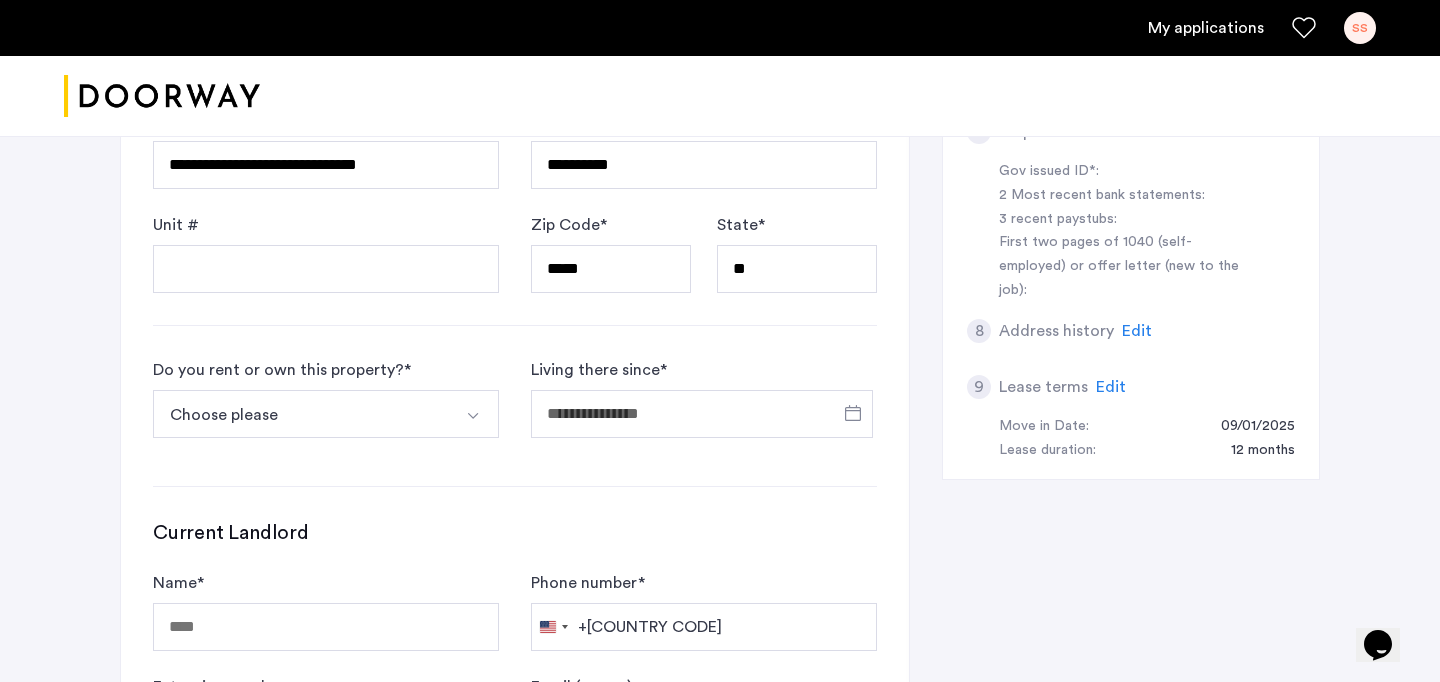 click on "Choose please" at bounding box center [302, 414] 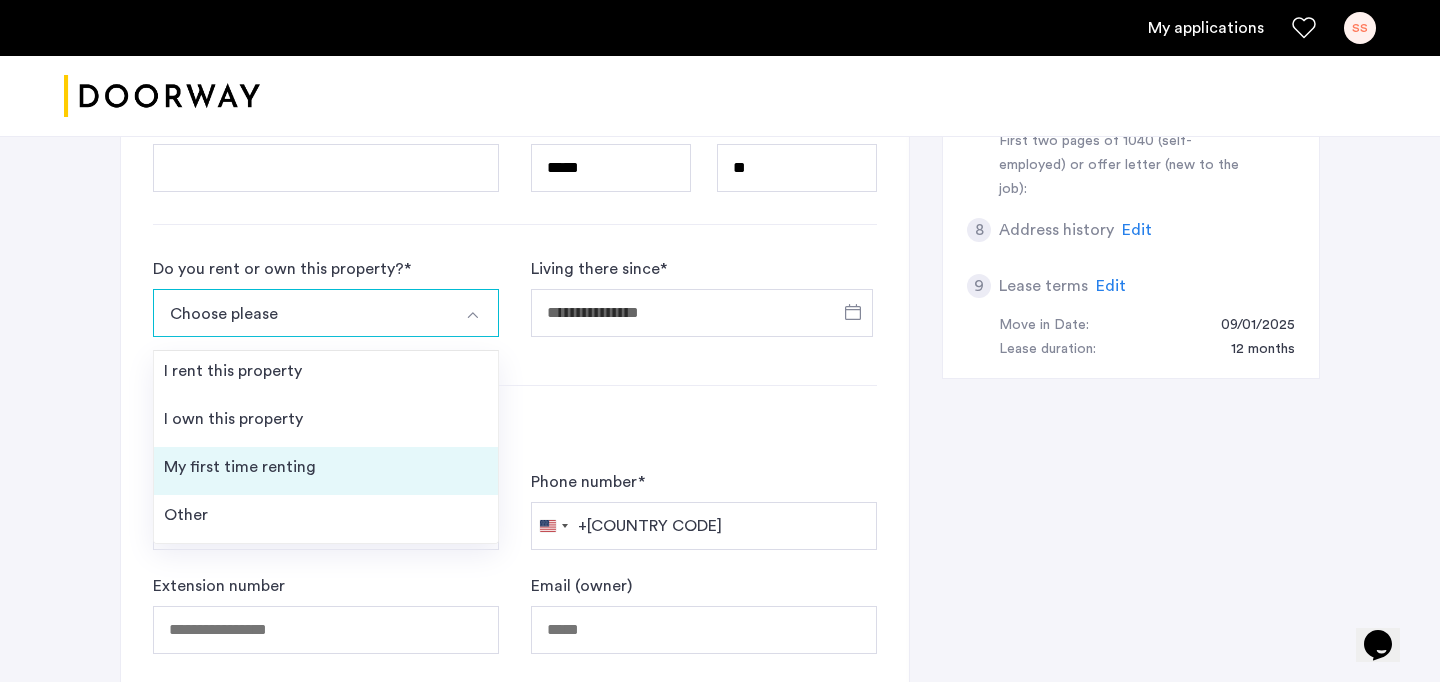 scroll, scrollTop: 959, scrollLeft: 0, axis: vertical 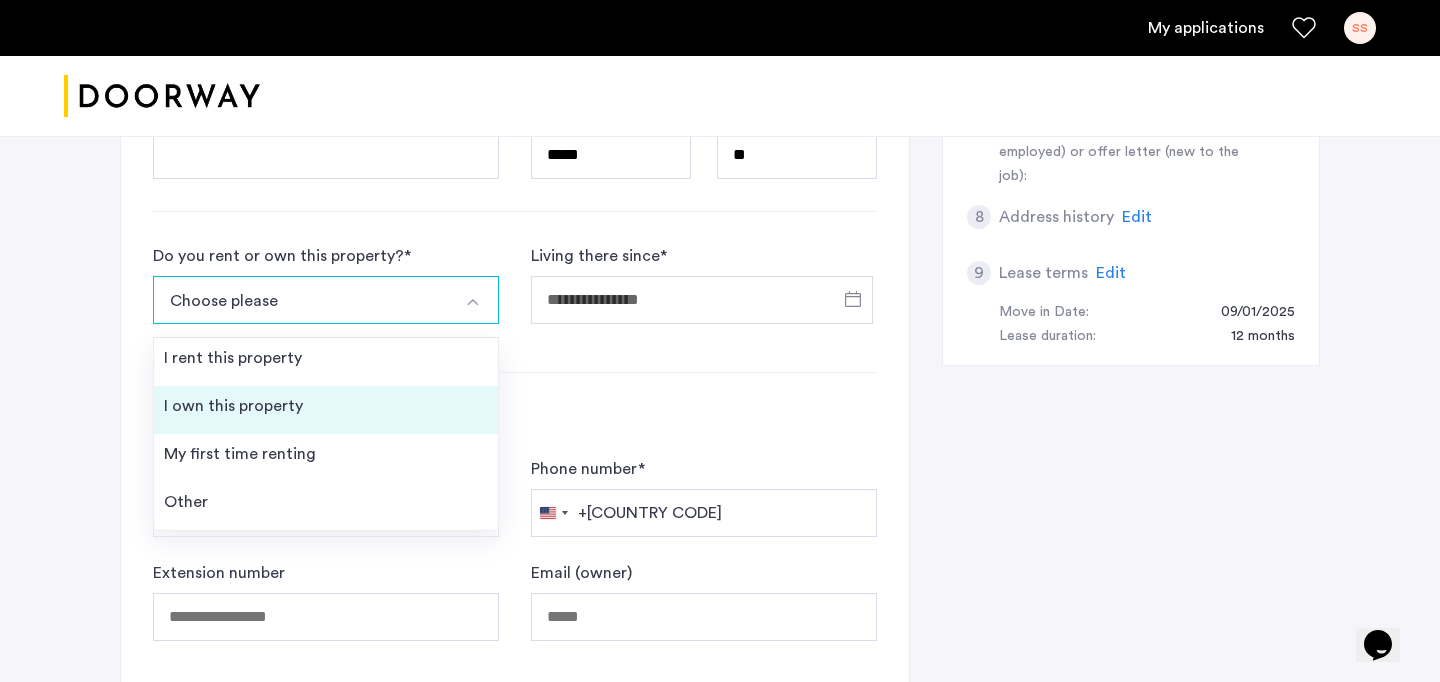 click on "I own this property" at bounding box center [326, 410] 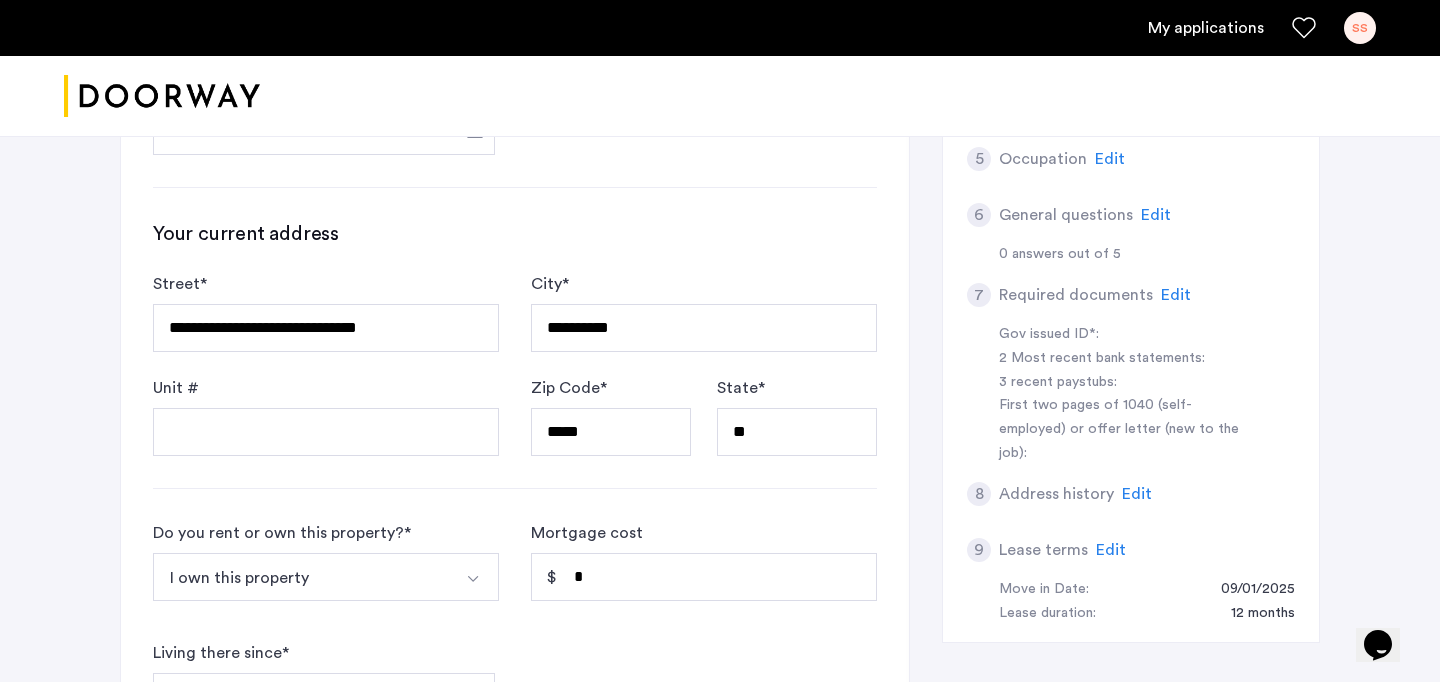 scroll, scrollTop: 684, scrollLeft: 0, axis: vertical 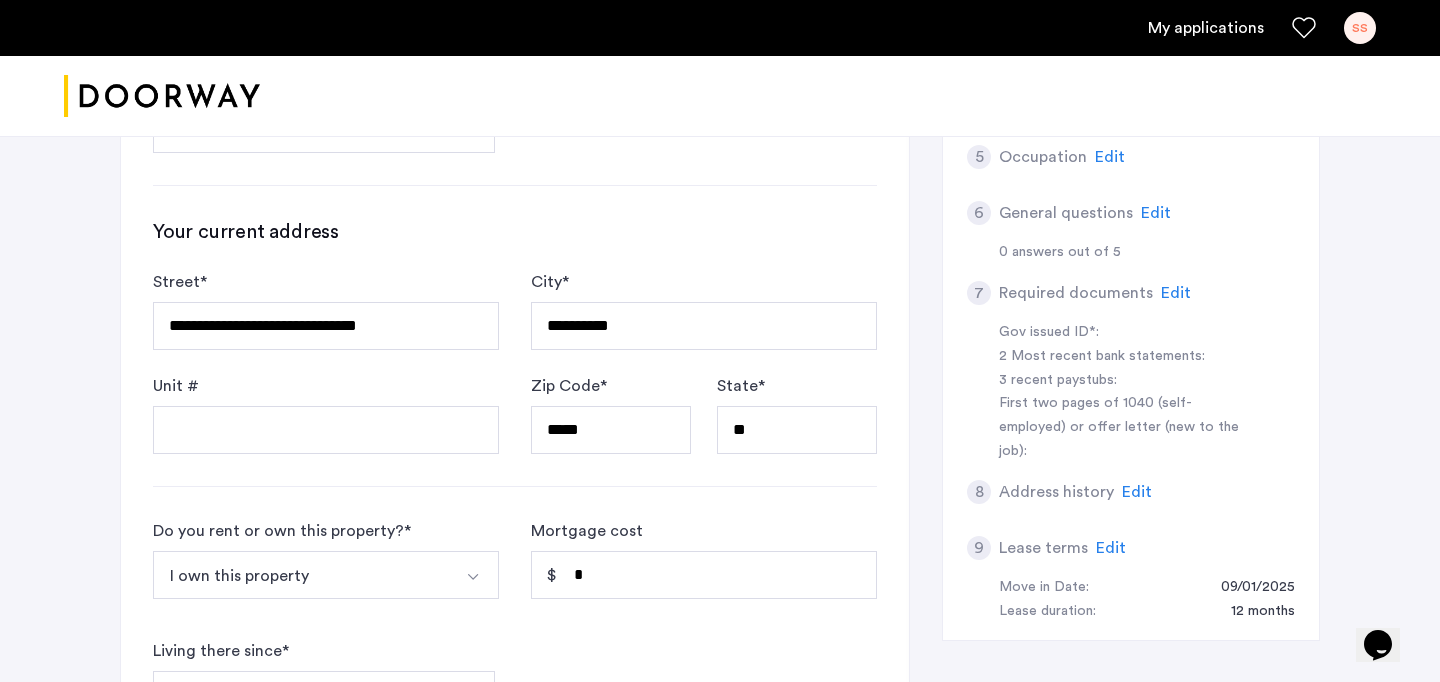 click on "I own this property" at bounding box center [302, 575] 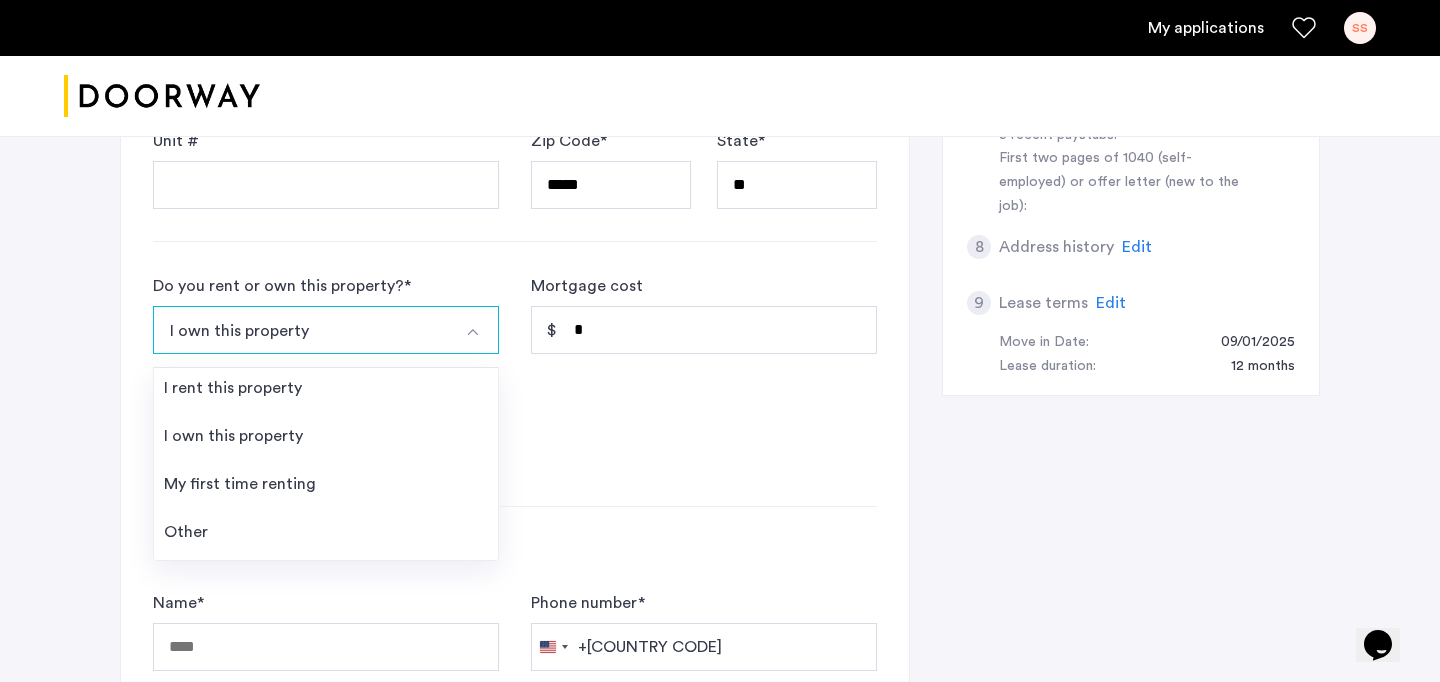 scroll, scrollTop: 930, scrollLeft: 0, axis: vertical 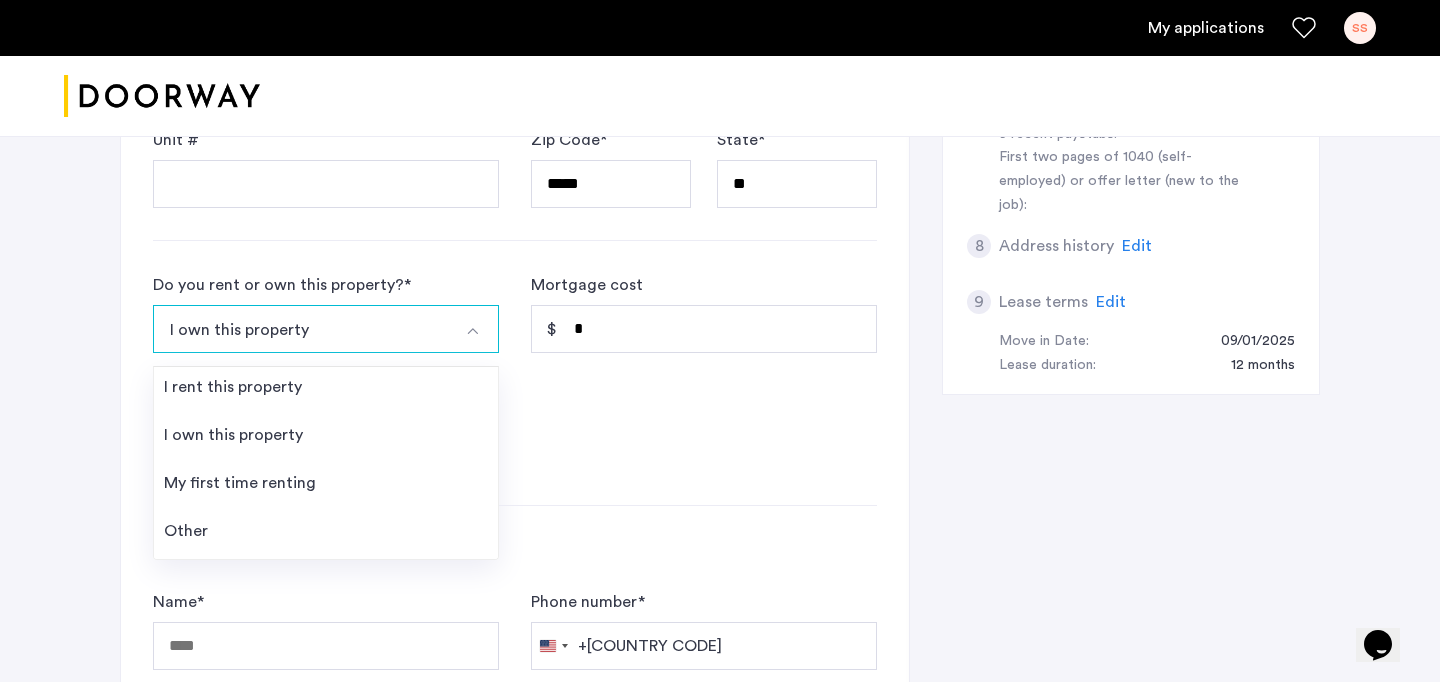 click on "Mortgage cost *" 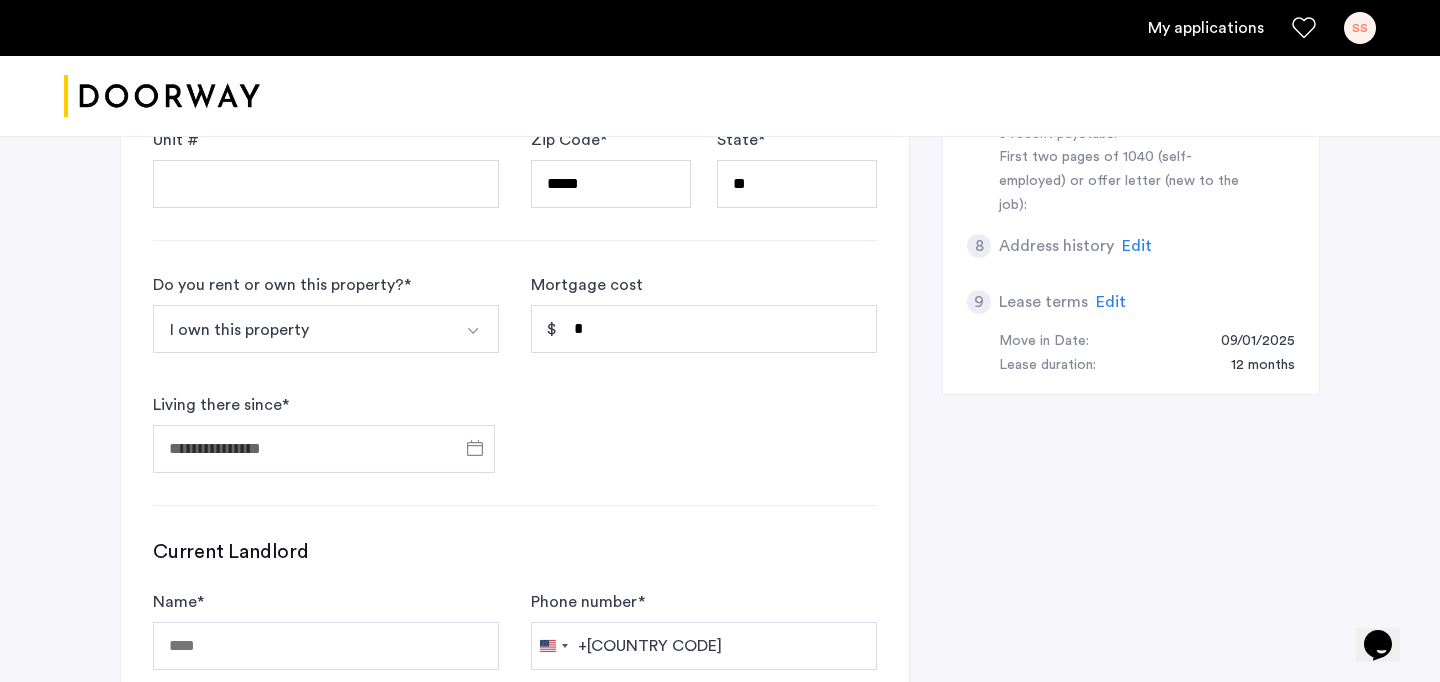 click at bounding box center (475, 329) 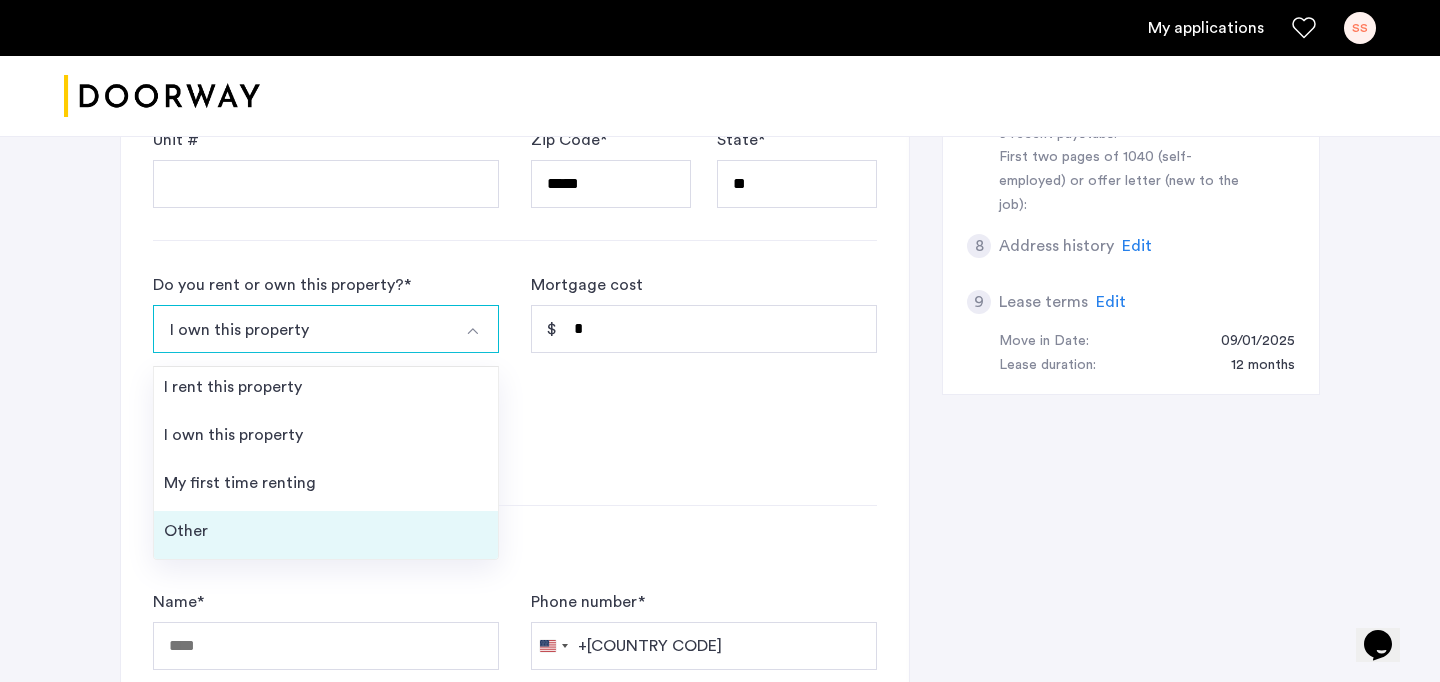 scroll, scrollTop: 918, scrollLeft: 0, axis: vertical 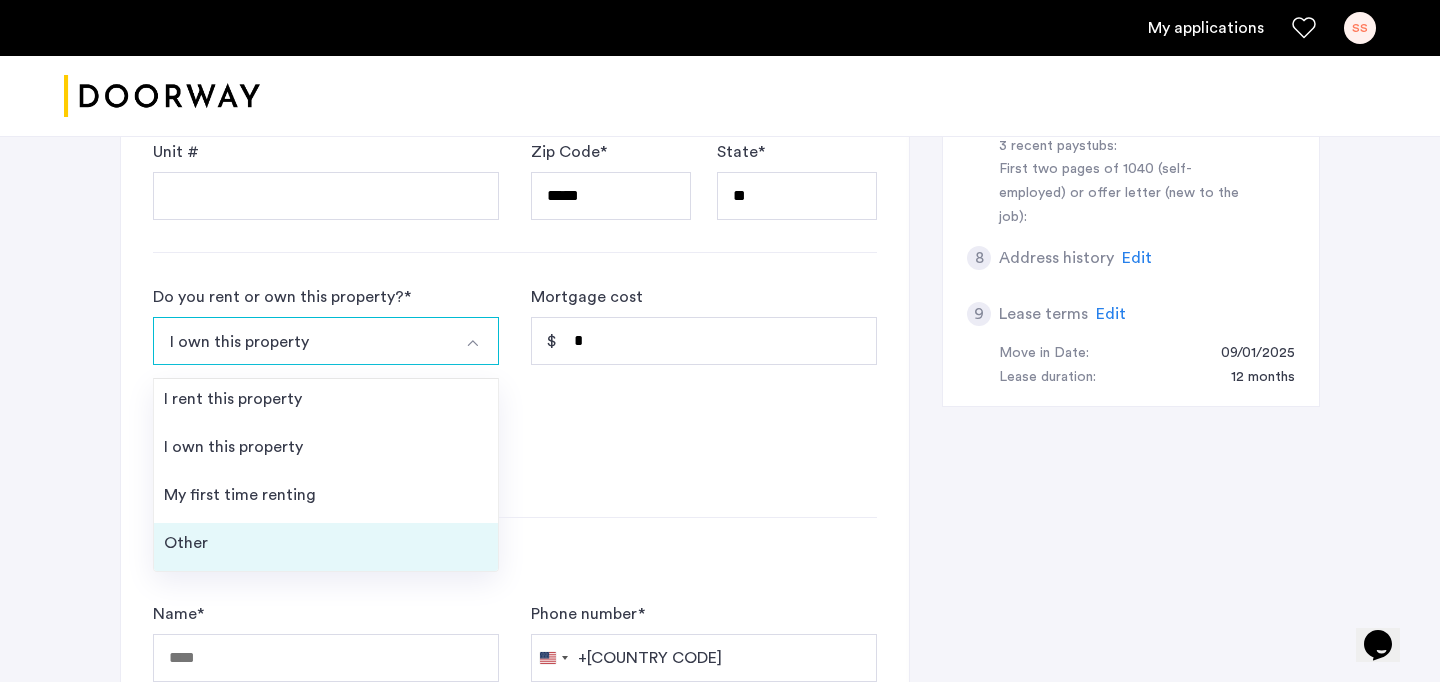 click on "Other" at bounding box center [326, 547] 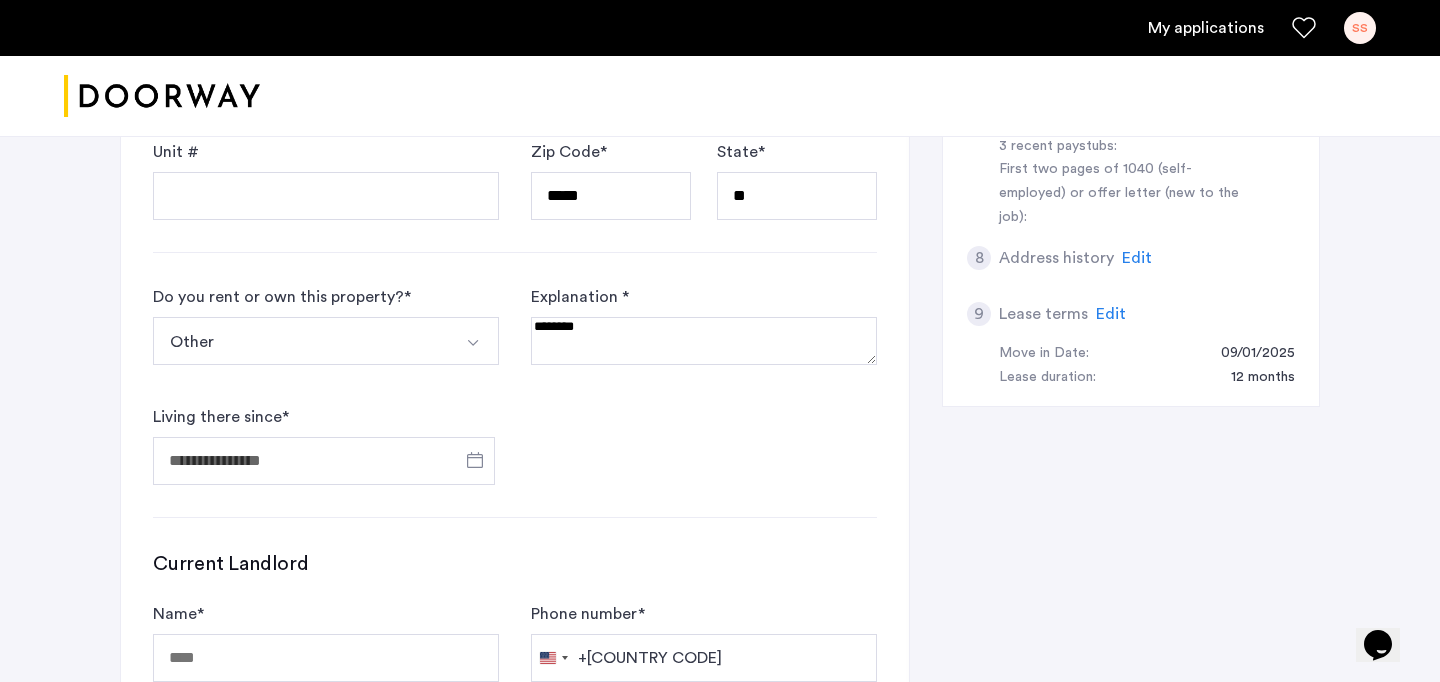 click on "Other" at bounding box center (302, 341) 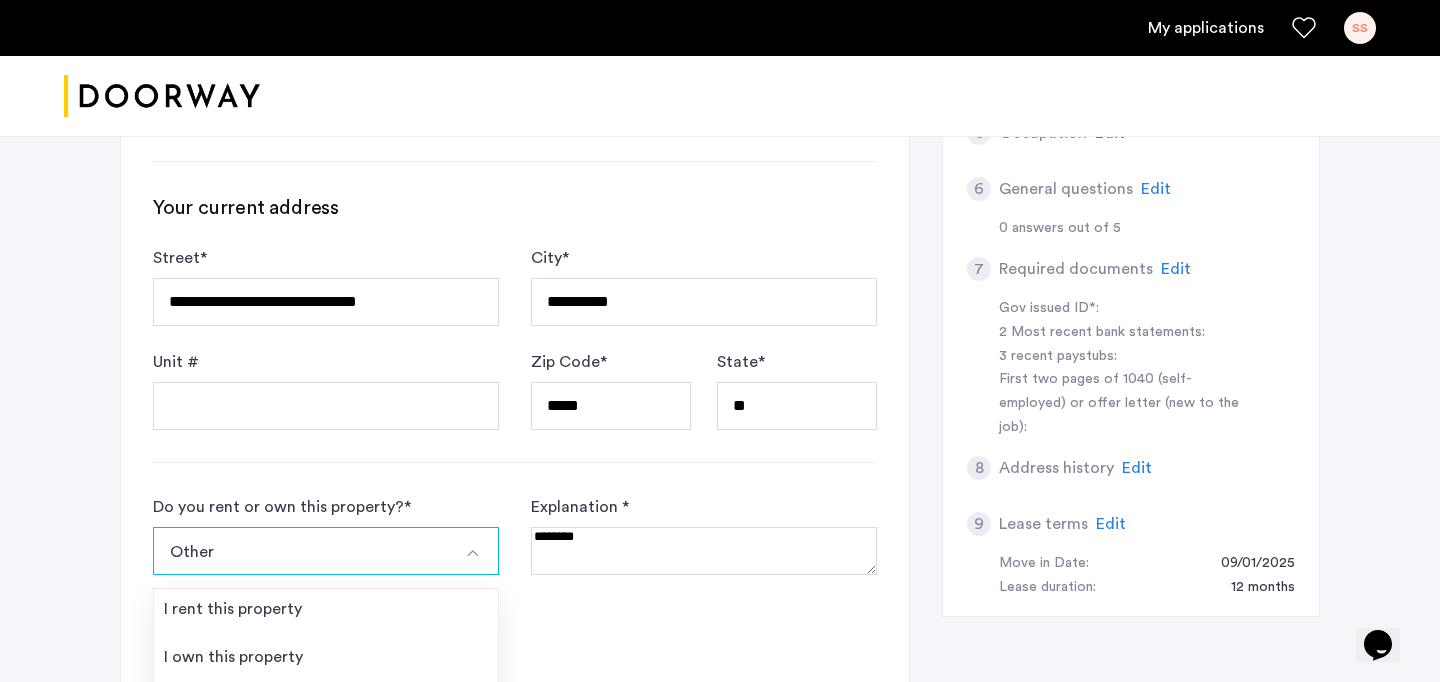 scroll, scrollTop: 709, scrollLeft: 0, axis: vertical 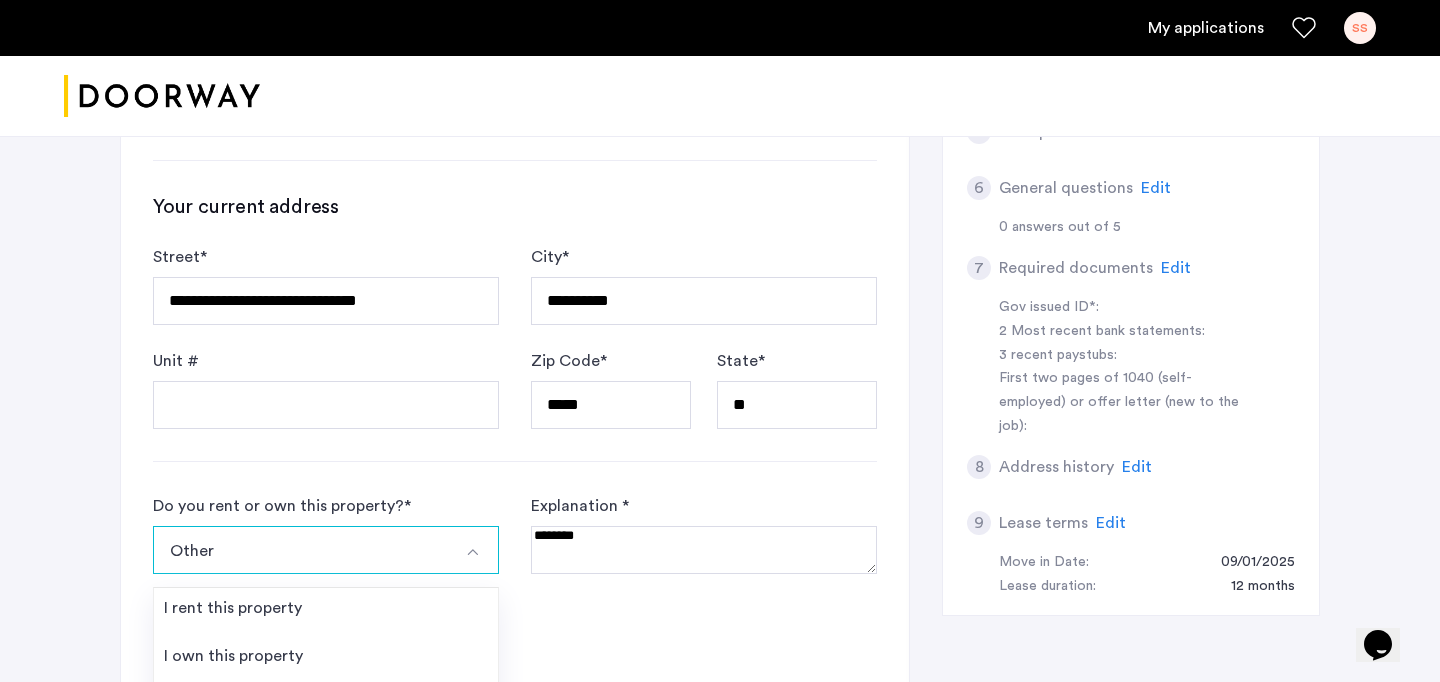 click at bounding box center [704, 550] 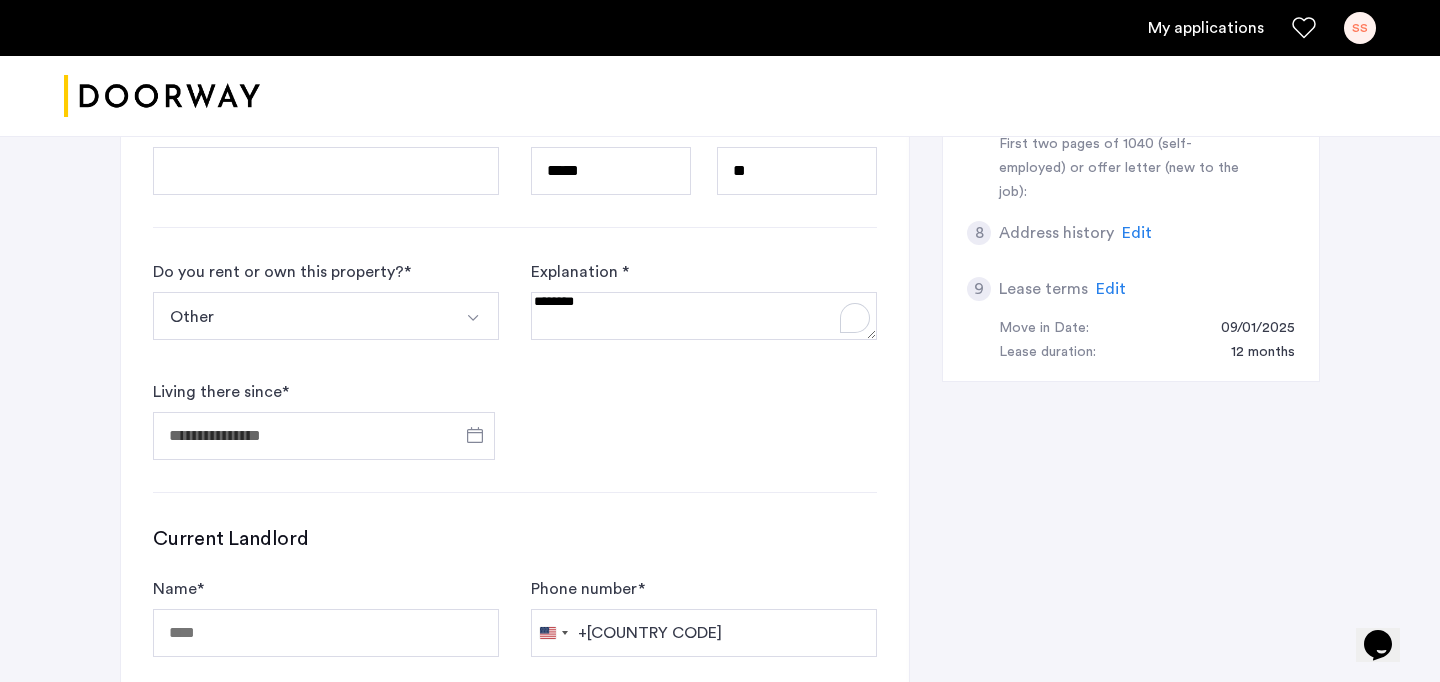 scroll, scrollTop: 946, scrollLeft: 0, axis: vertical 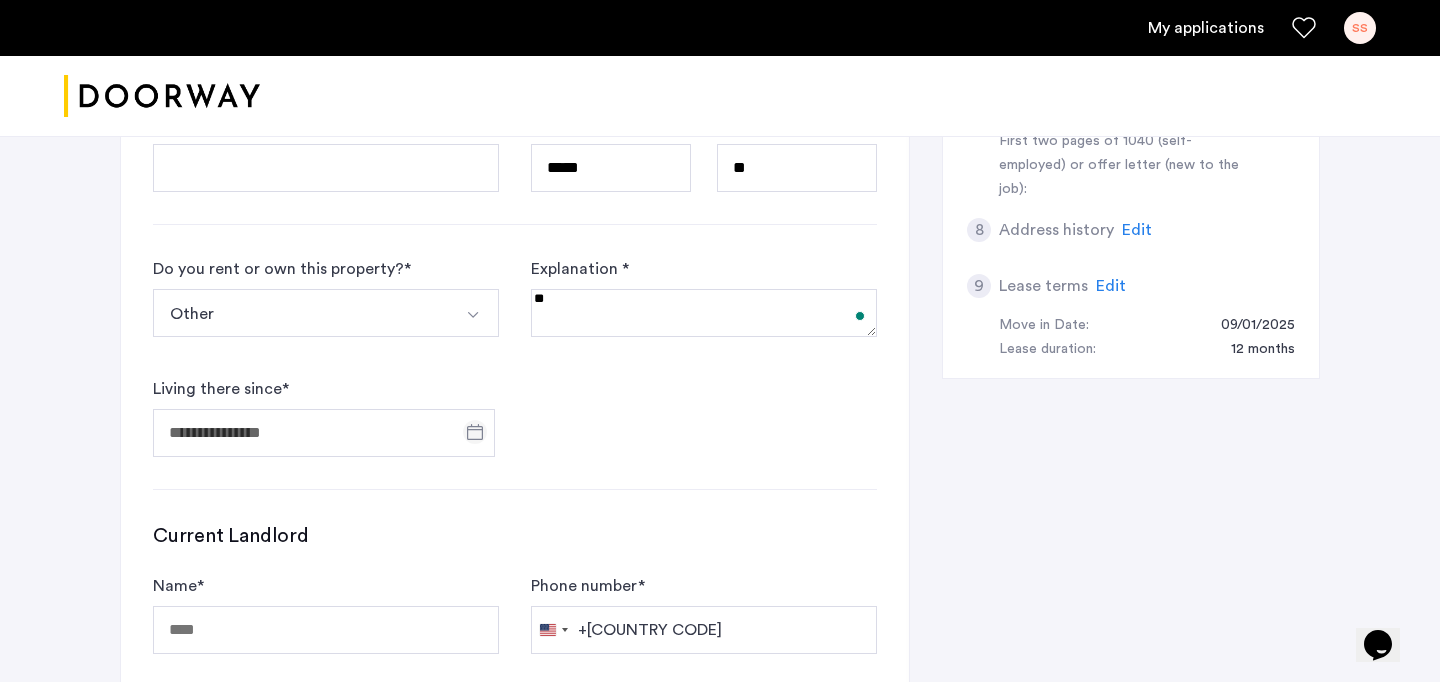 type on "*" 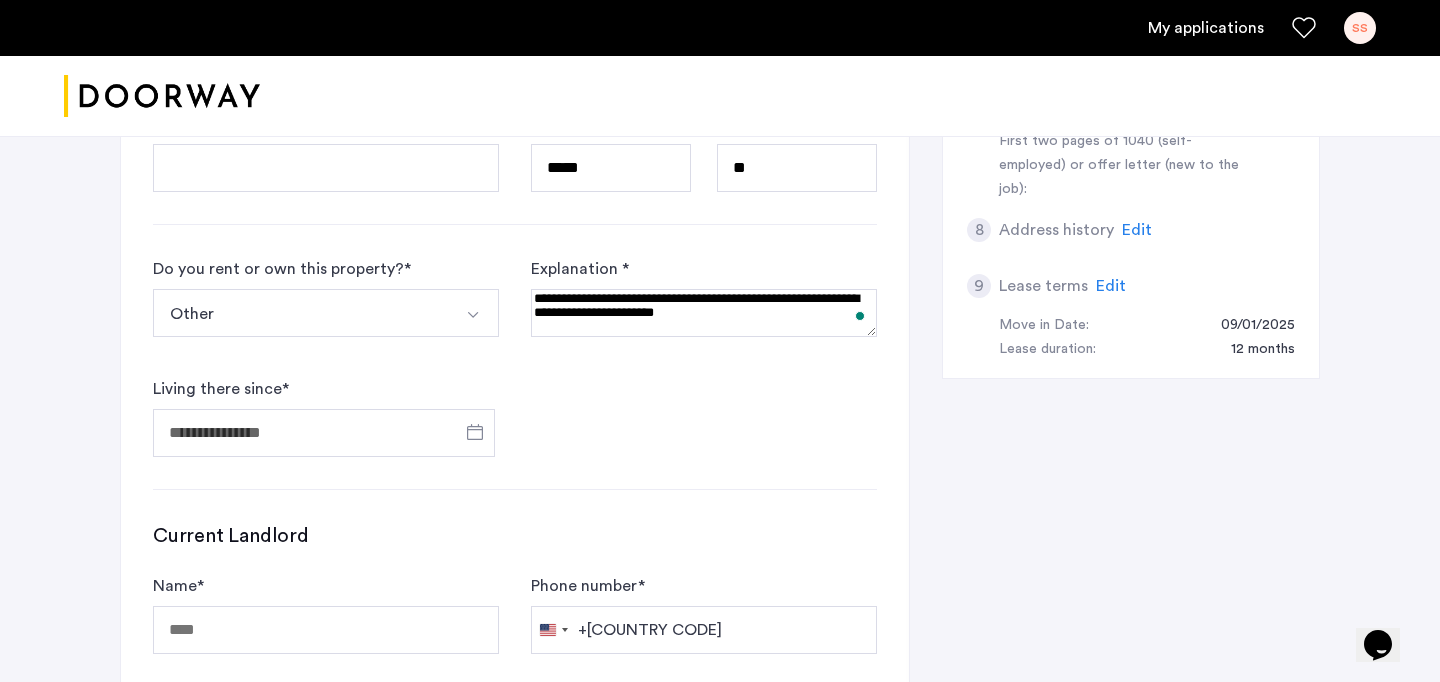 click at bounding box center [704, 313] 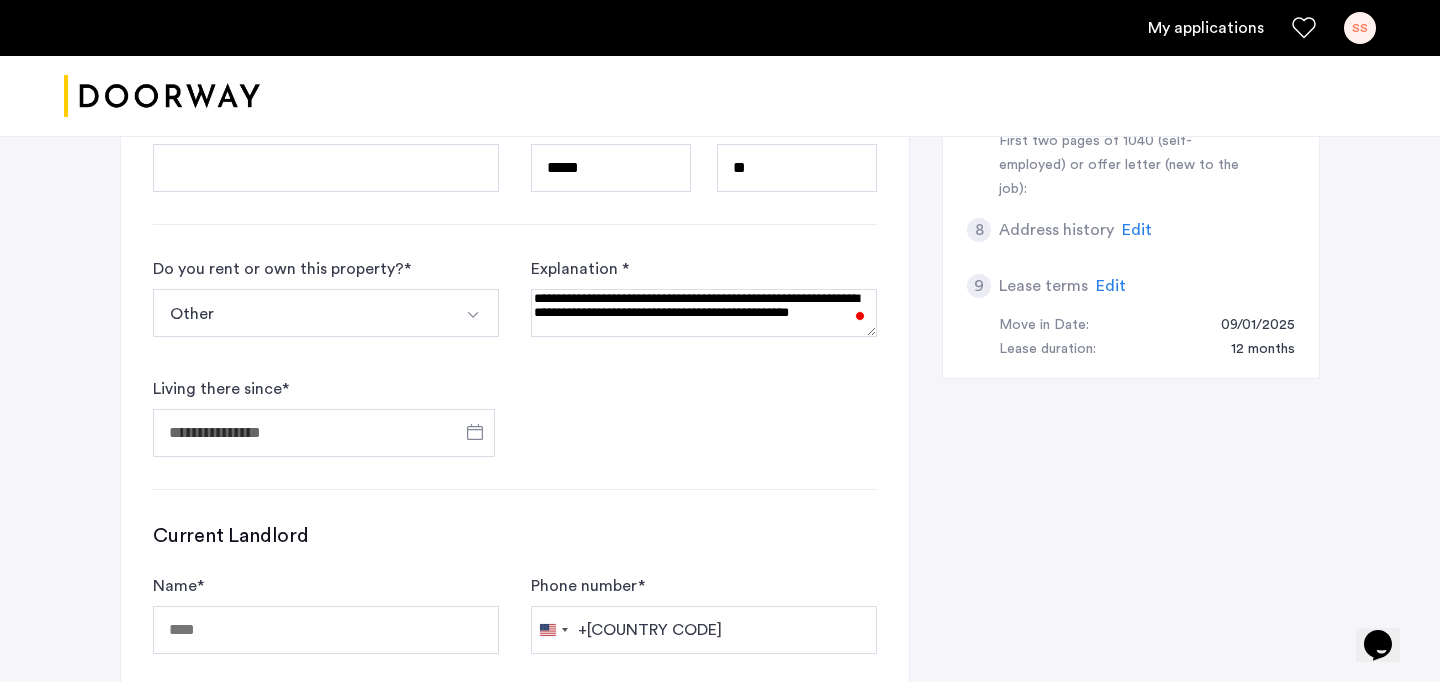 scroll, scrollTop: 9, scrollLeft: 0, axis: vertical 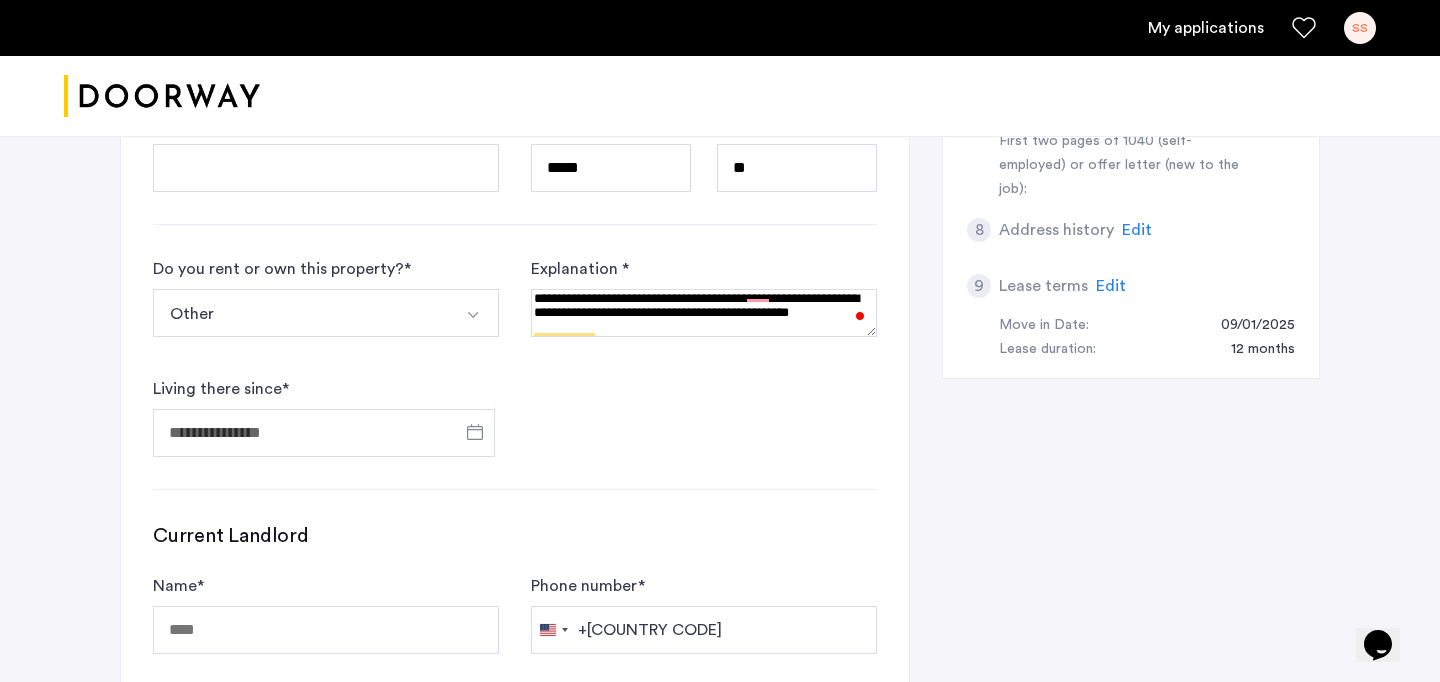 click at bounding box center (704, 313) 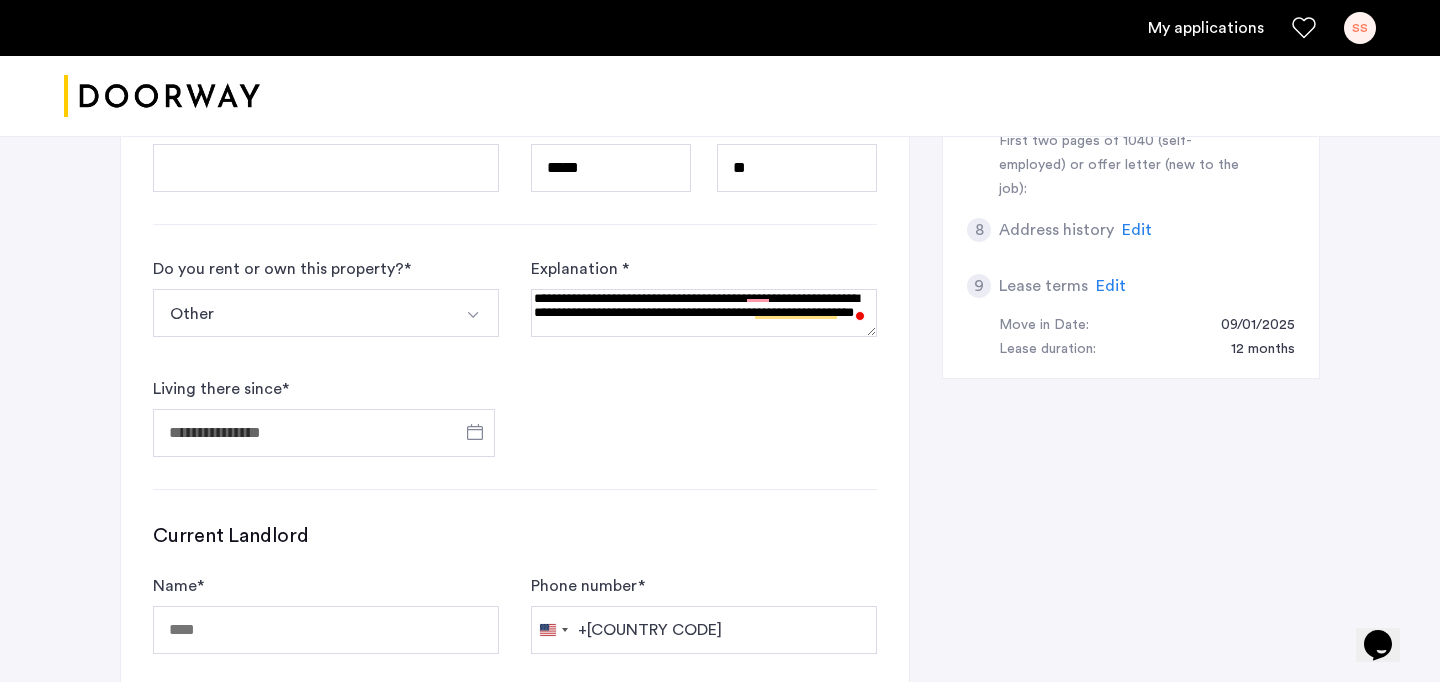 click at bounding box center (704, 313) 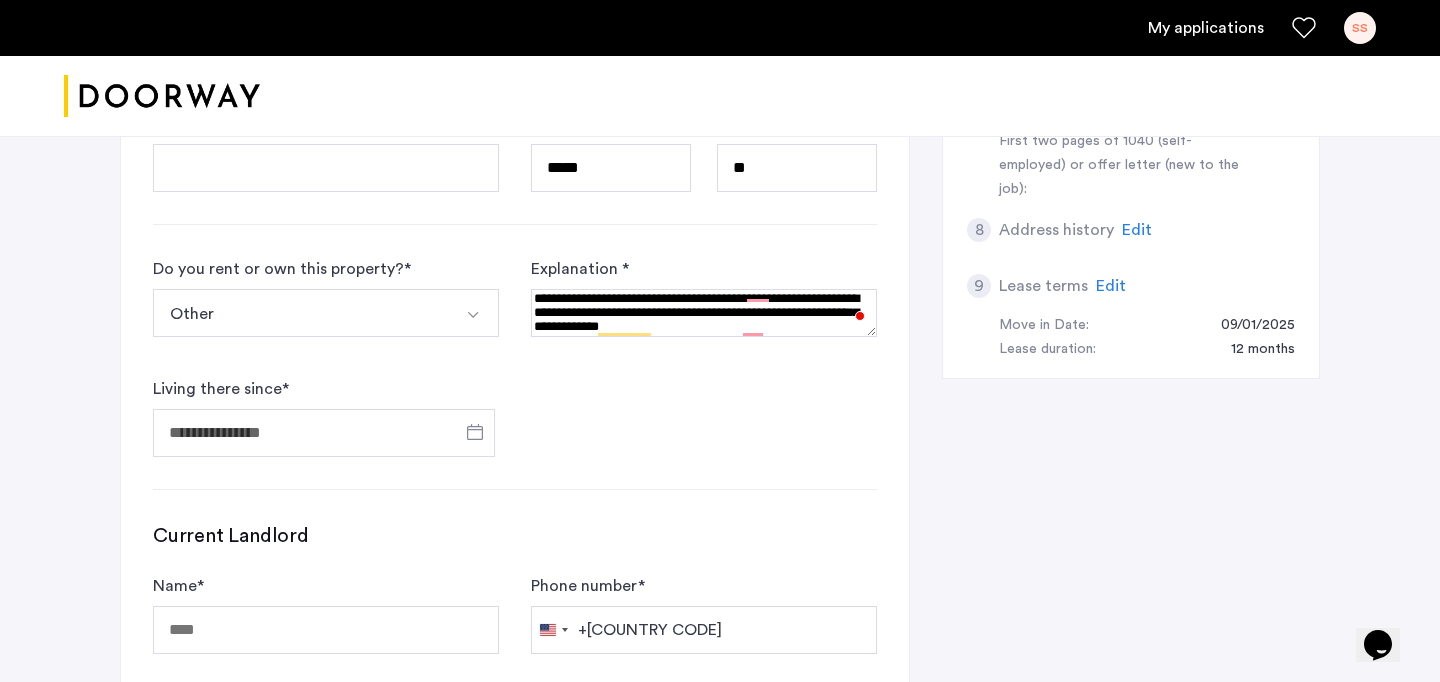 scroll, scrollTop: 0, scrollLeft: 0, axis: both 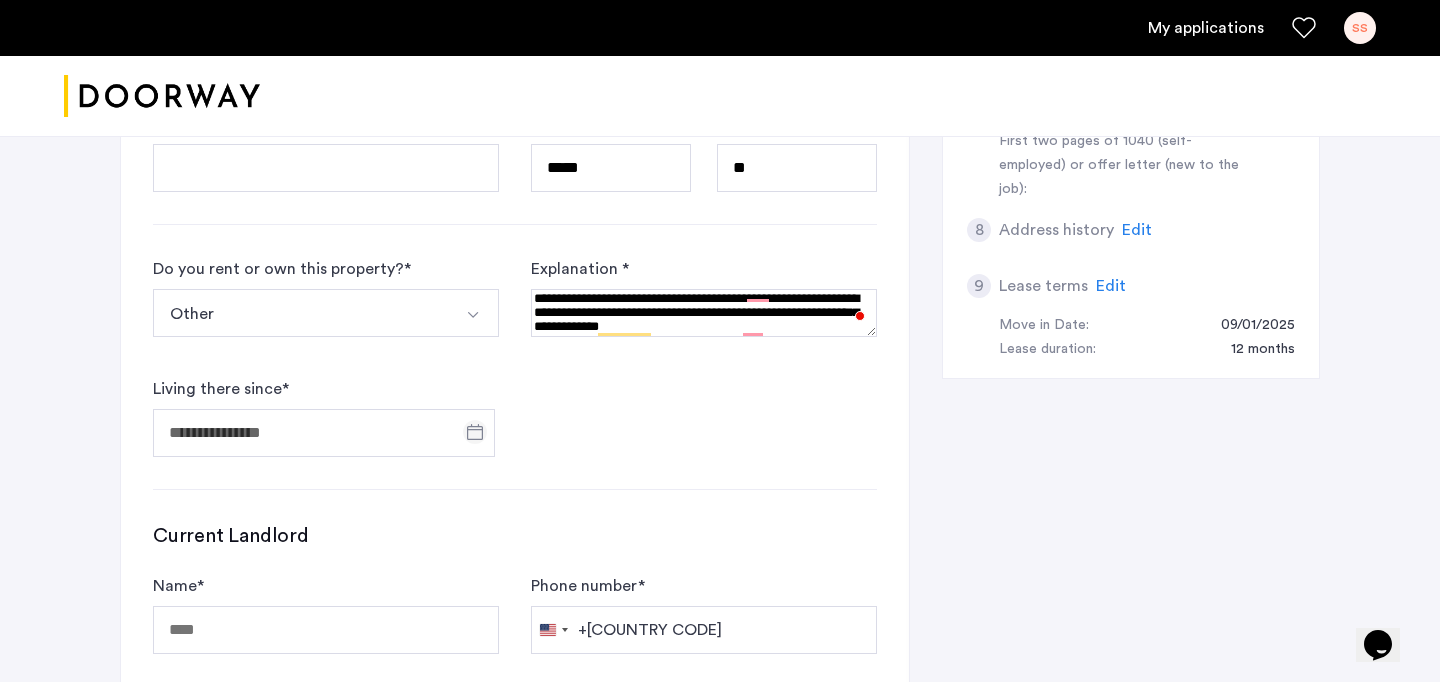 type on "**********" 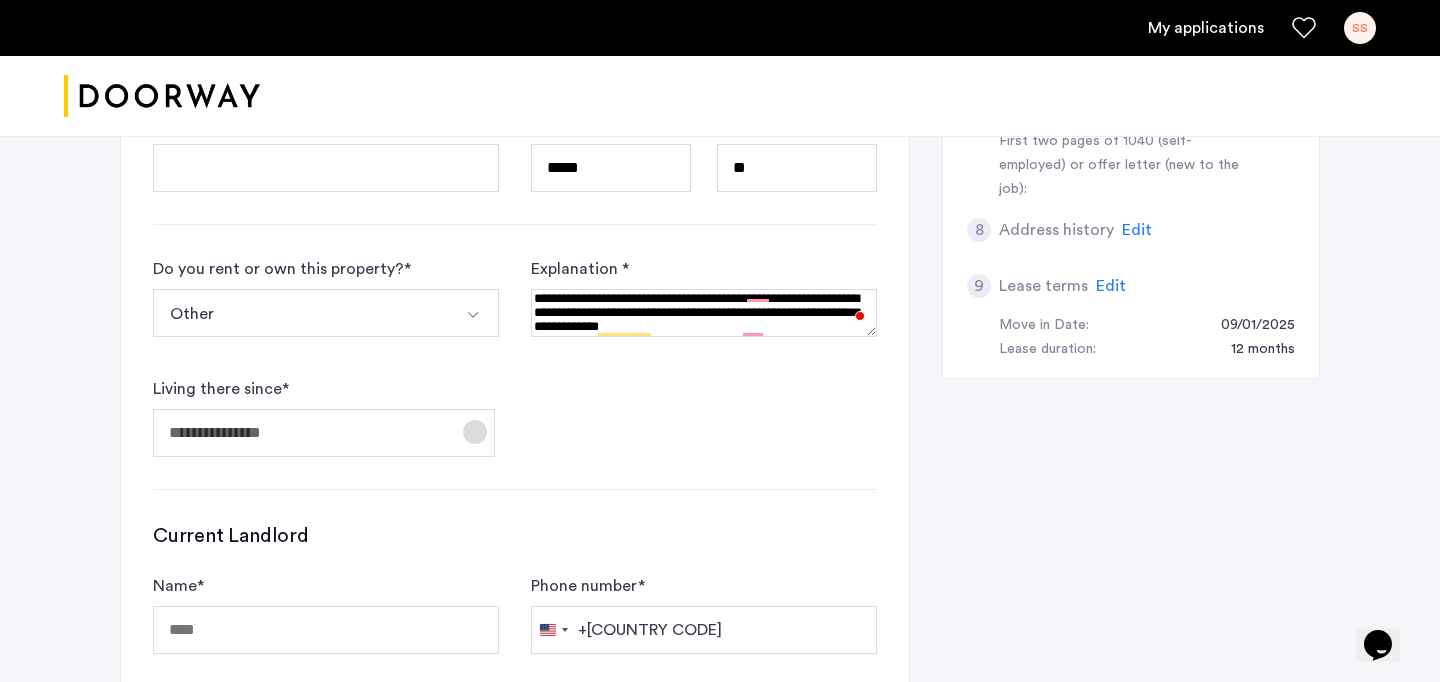 click 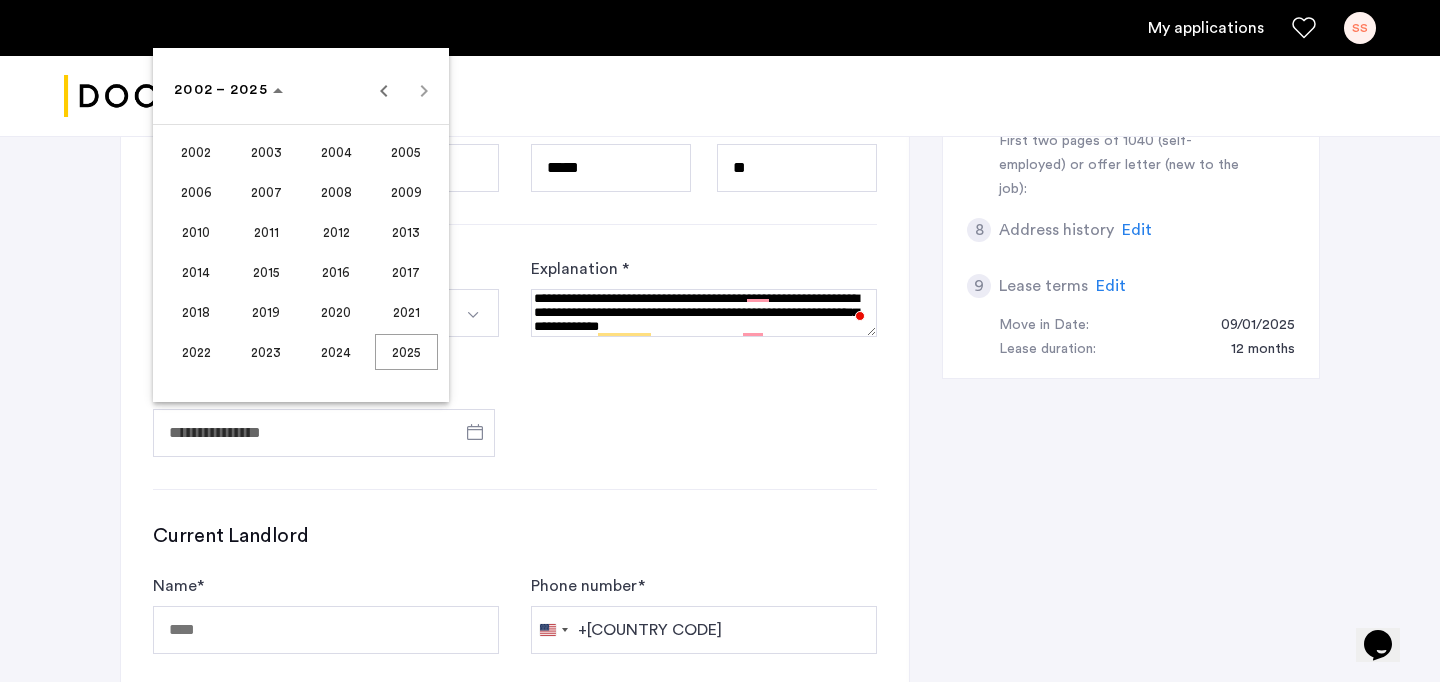 click on "2021" at bounding box center [406, 312] 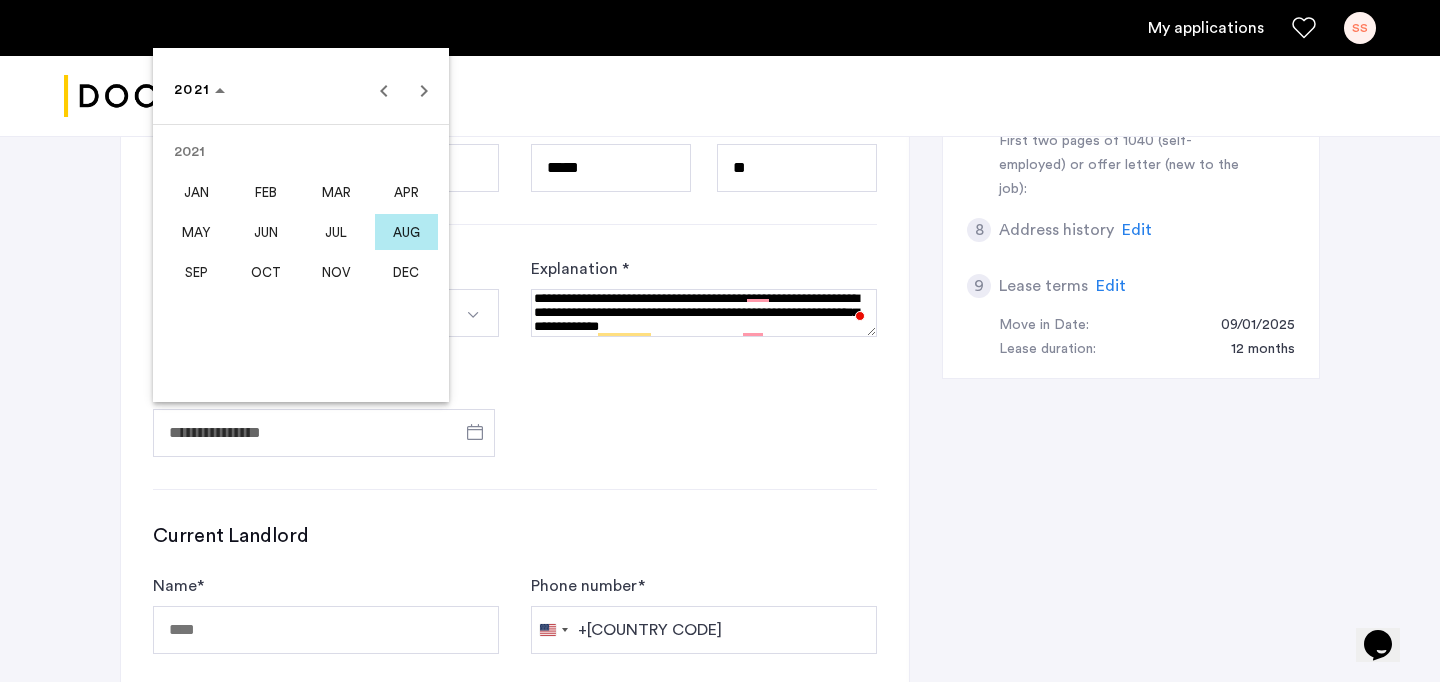 click on "AUG" at bounding box center (406, 232) 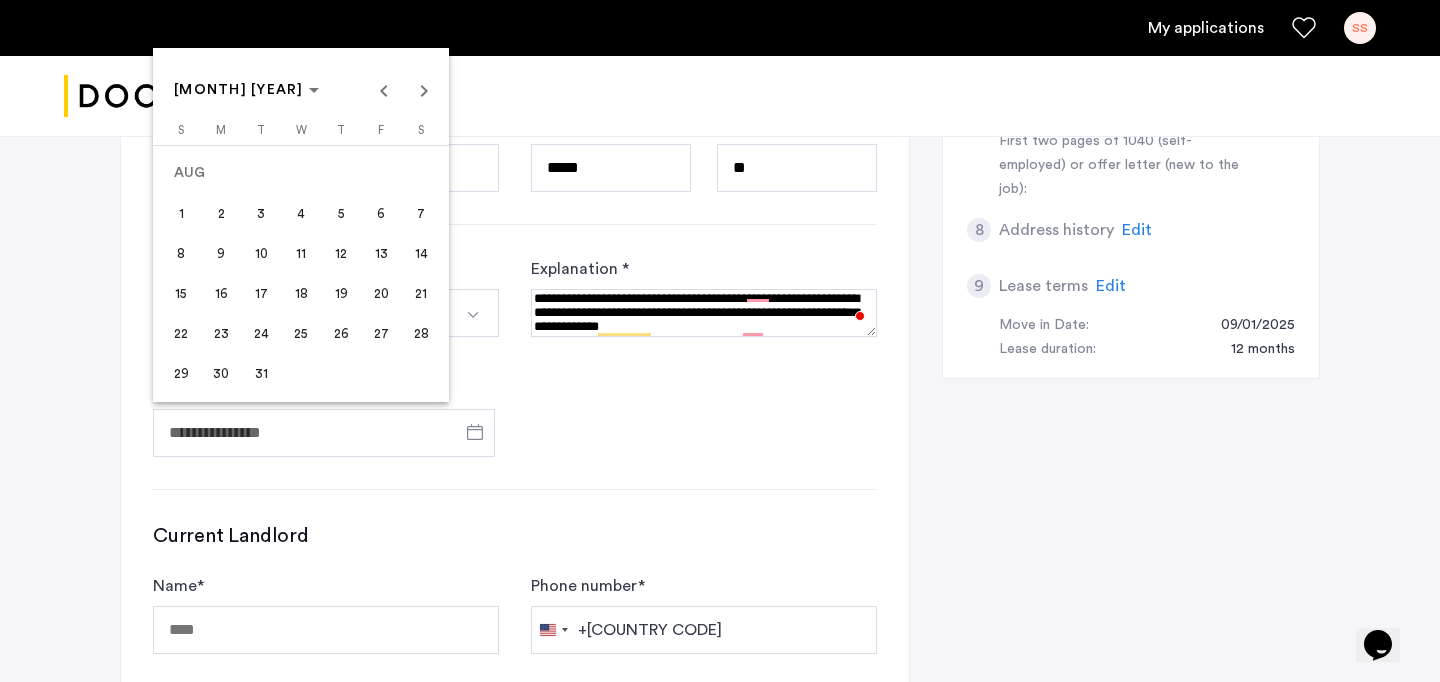 click on "2" at bounding box center (221, 213) 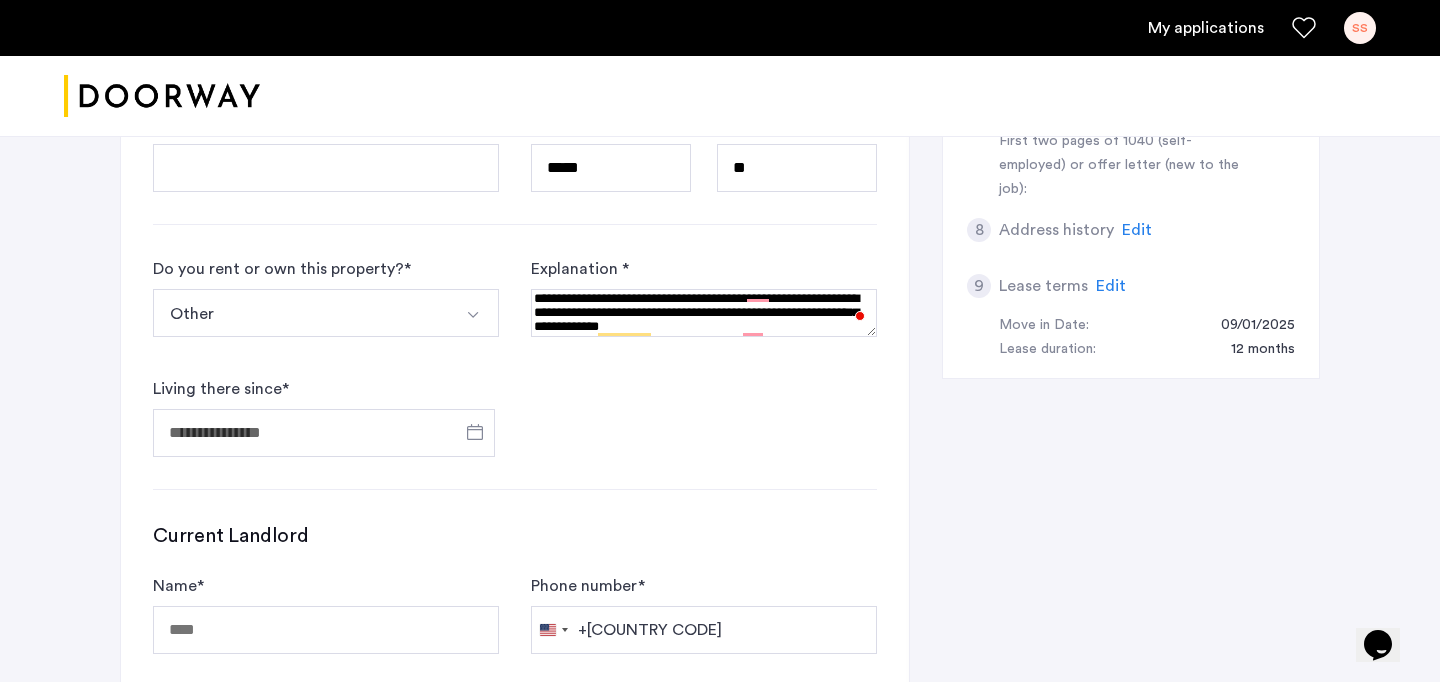 type on "**********" 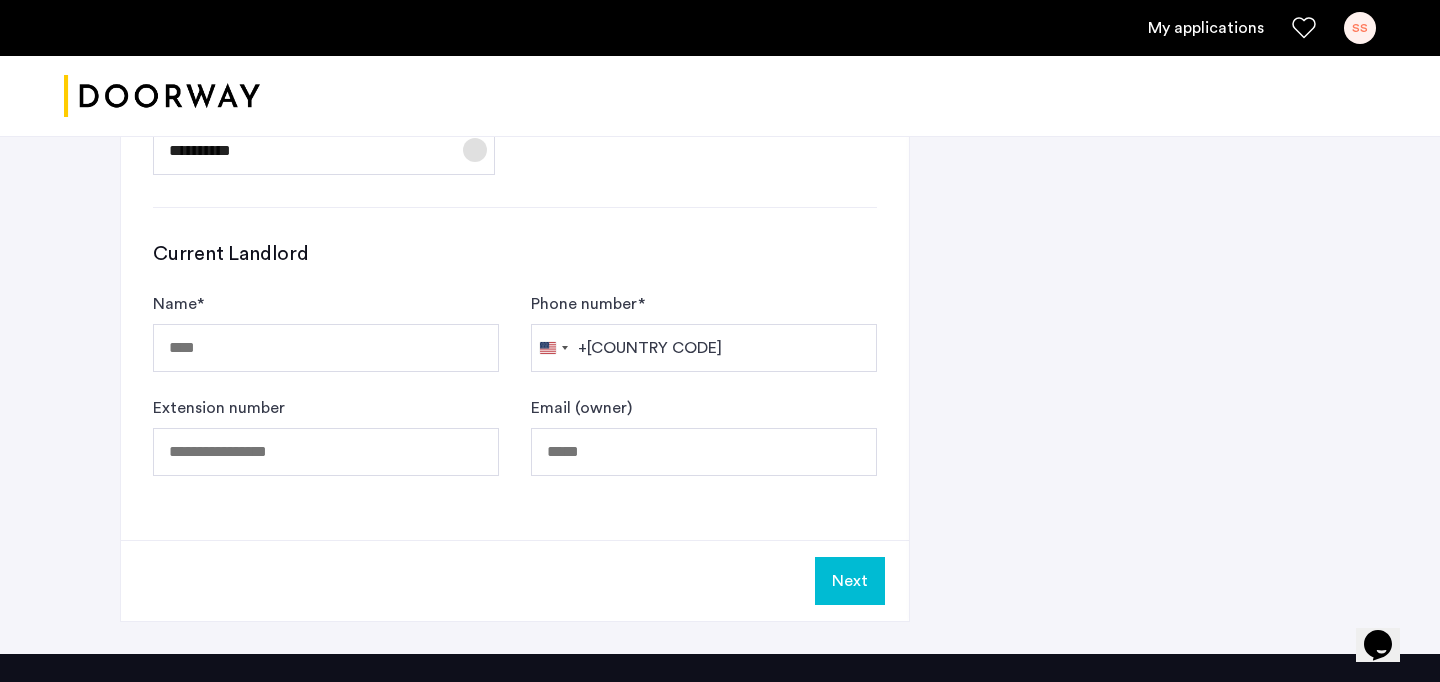 scroll, scrollTop: 1253, scrollLeft: 0, axis: vertical 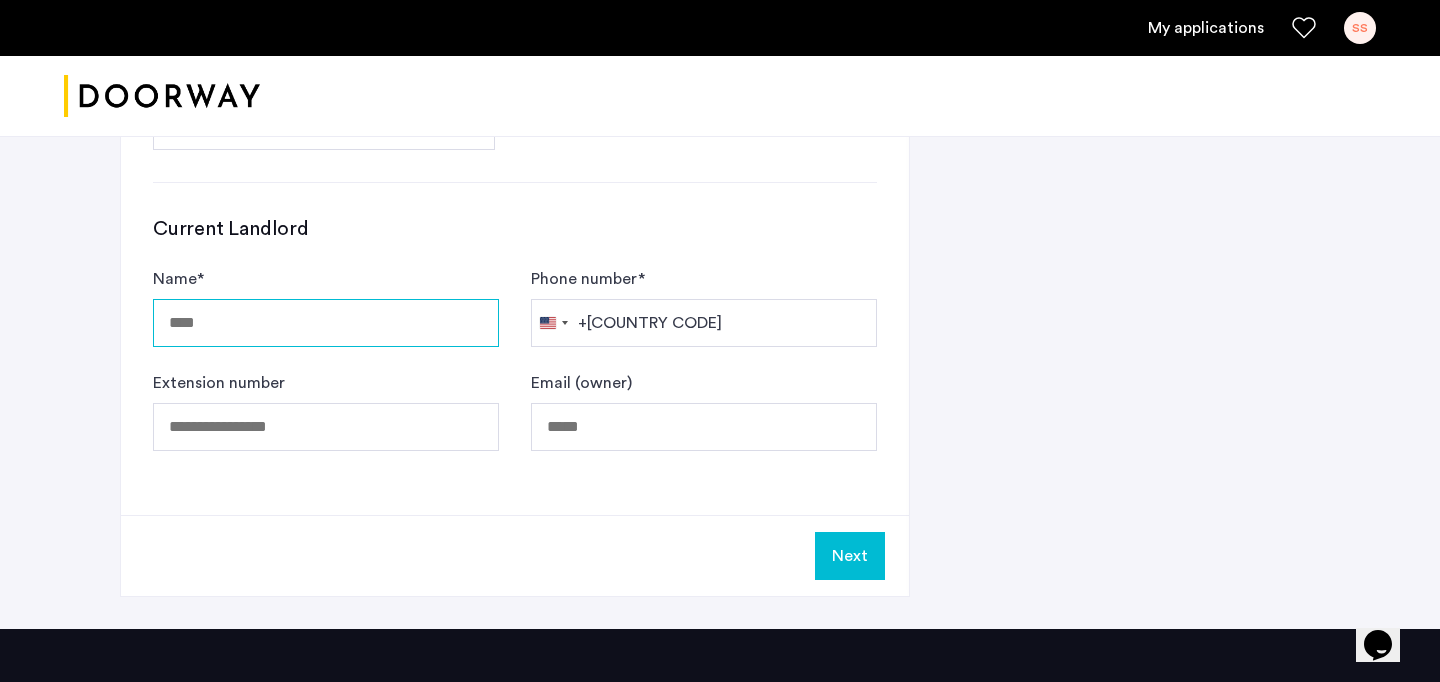 click on "Name  *" at bounding box center [326, 323] 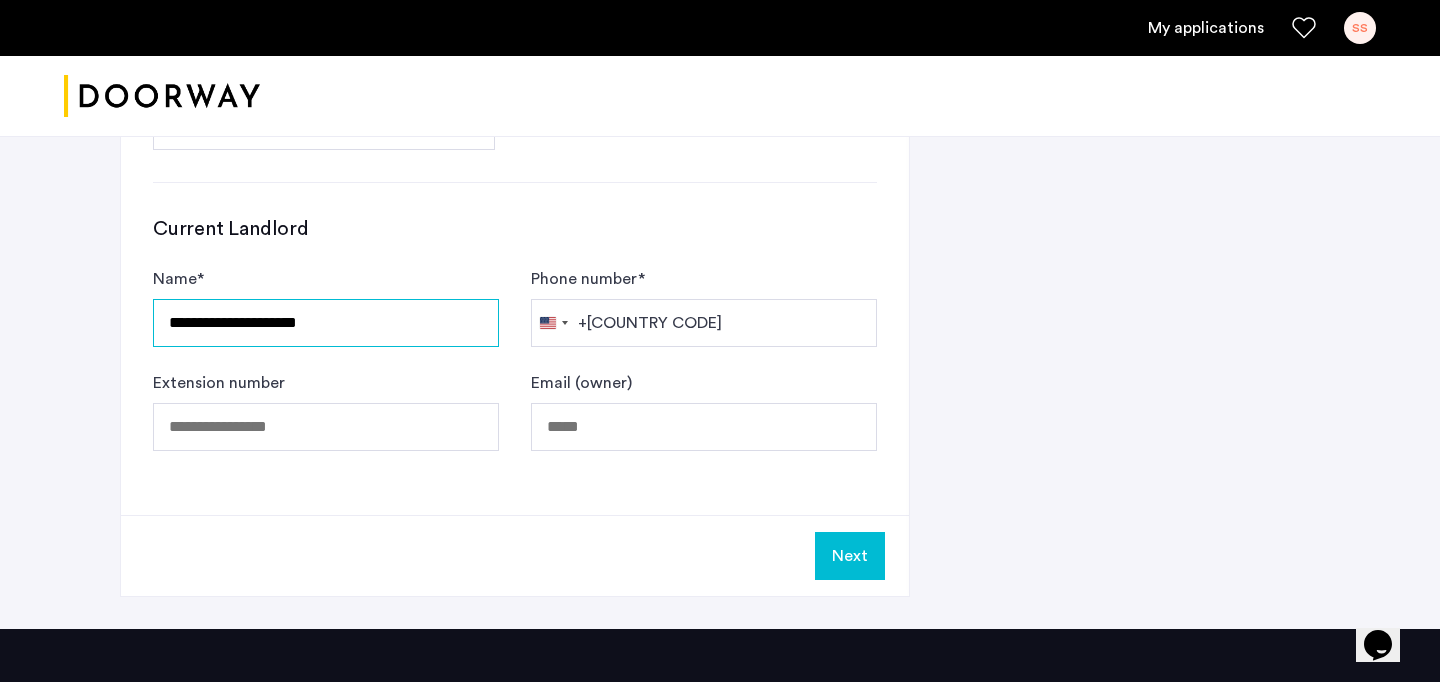 drag, startPoint x: 369, startPoint y: 314, endPoint x: 62, endPoint y: 314, distance: 307 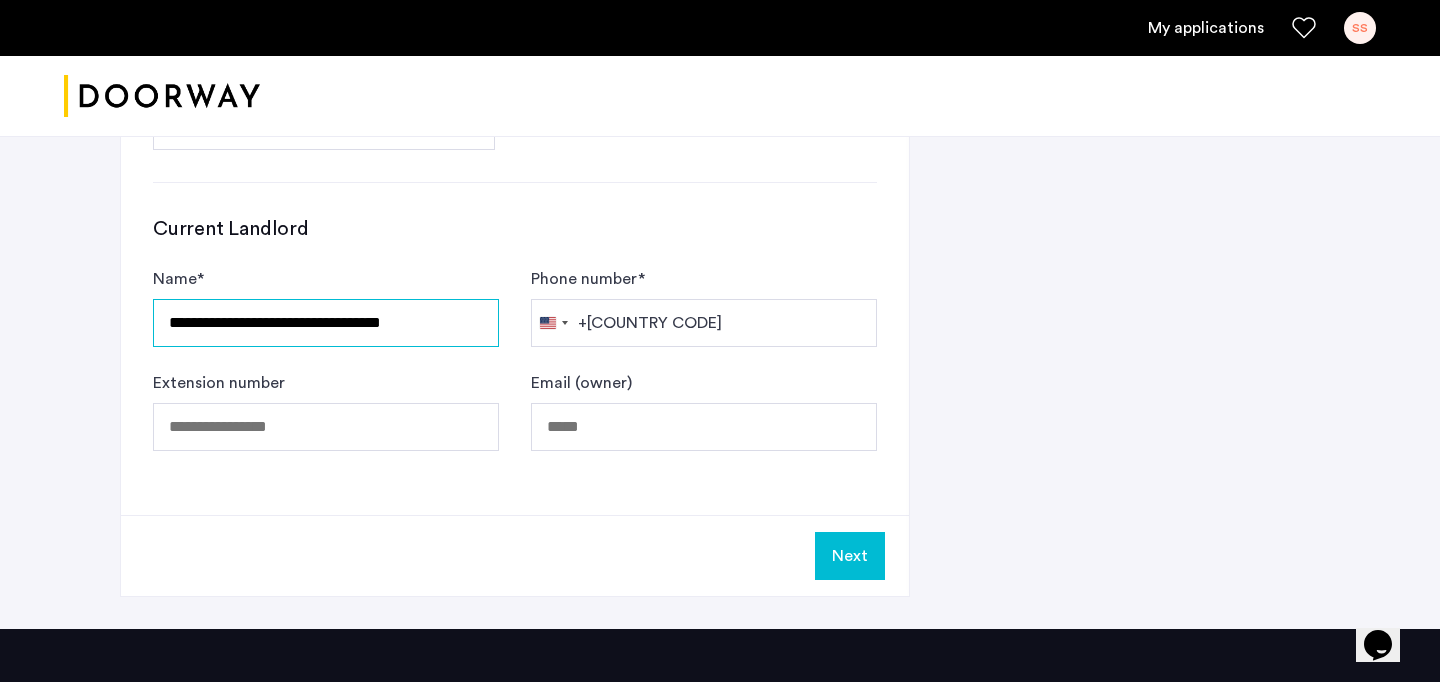 type on "**********" 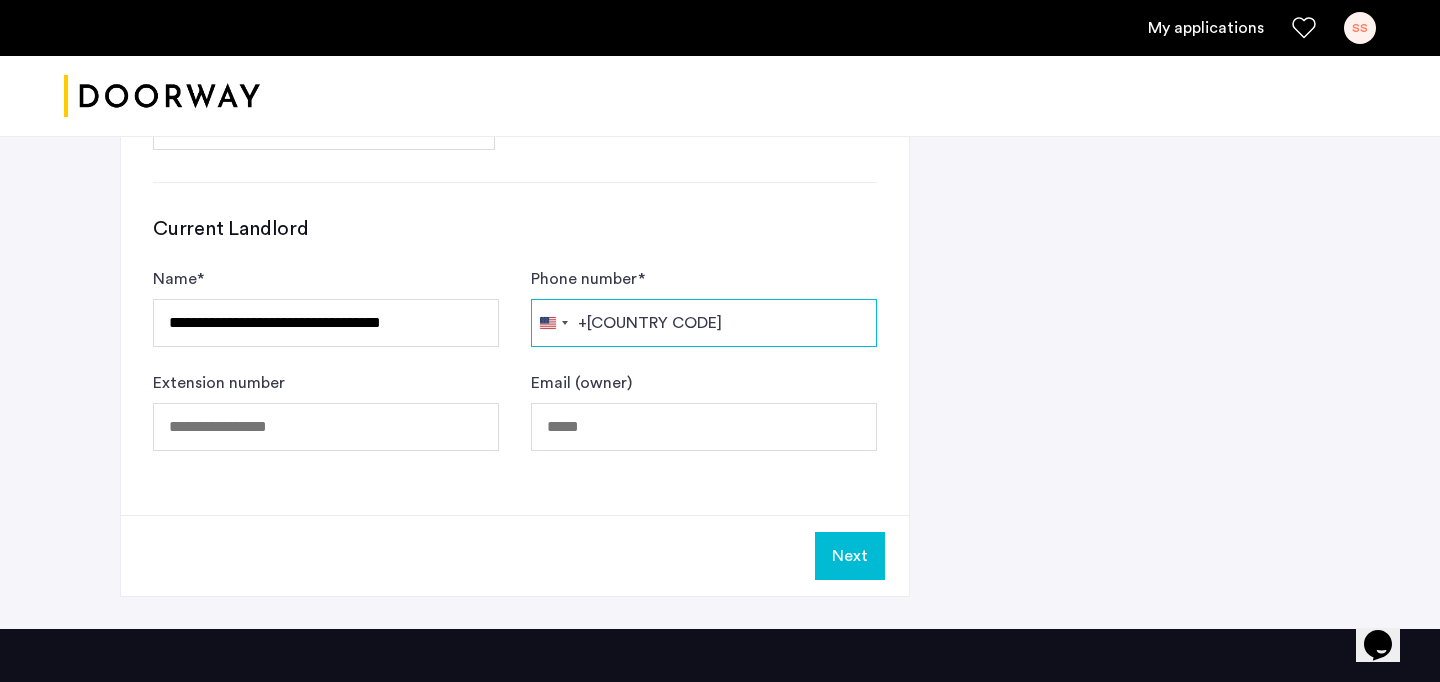 click on "Phone number  *" at bounding box center [704, 323] 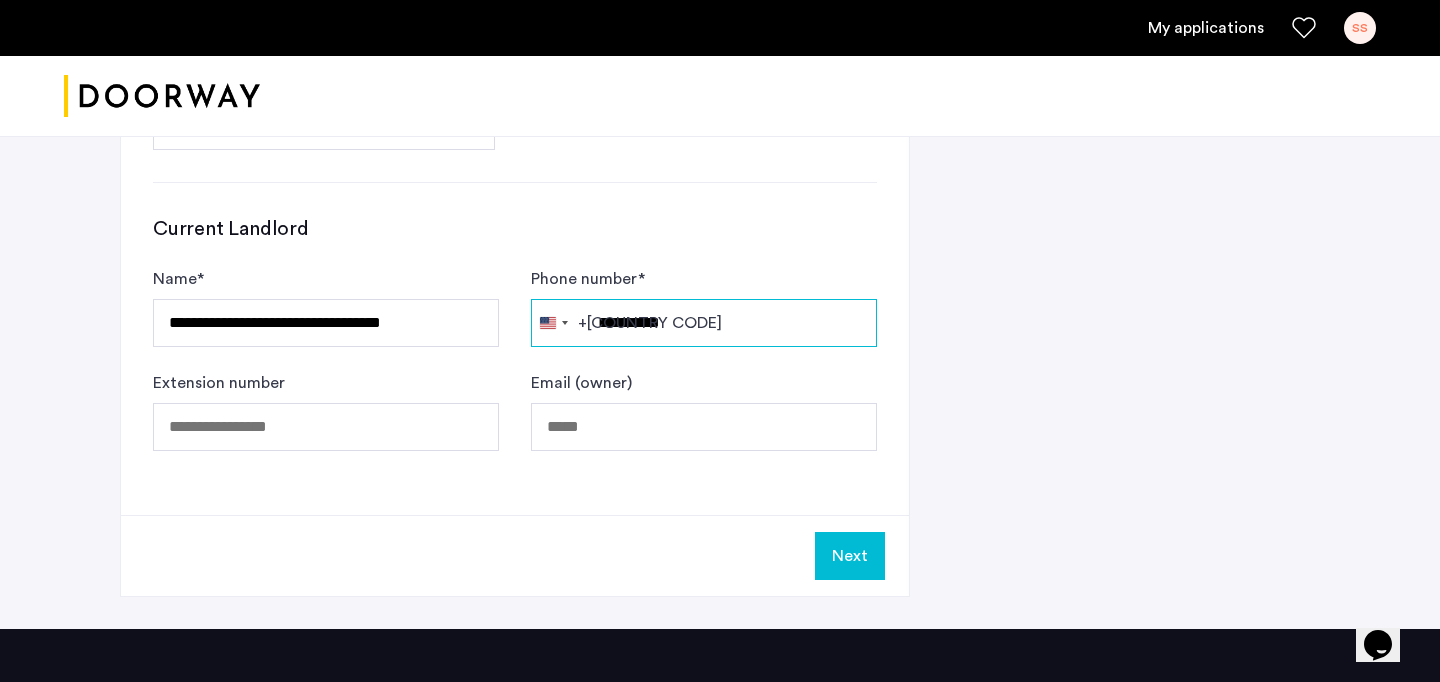 type on "**********" 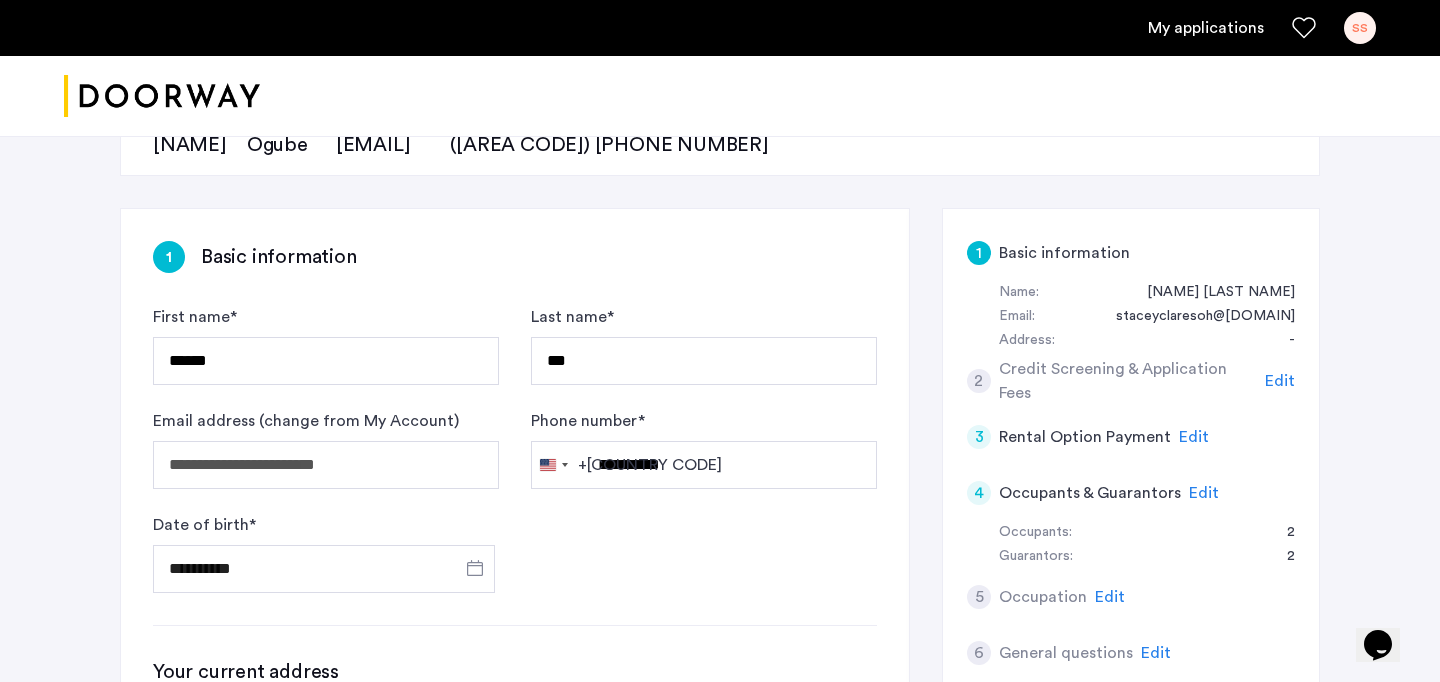 scroll, scrollTop: 0, scrollLeft: 0, axis: both 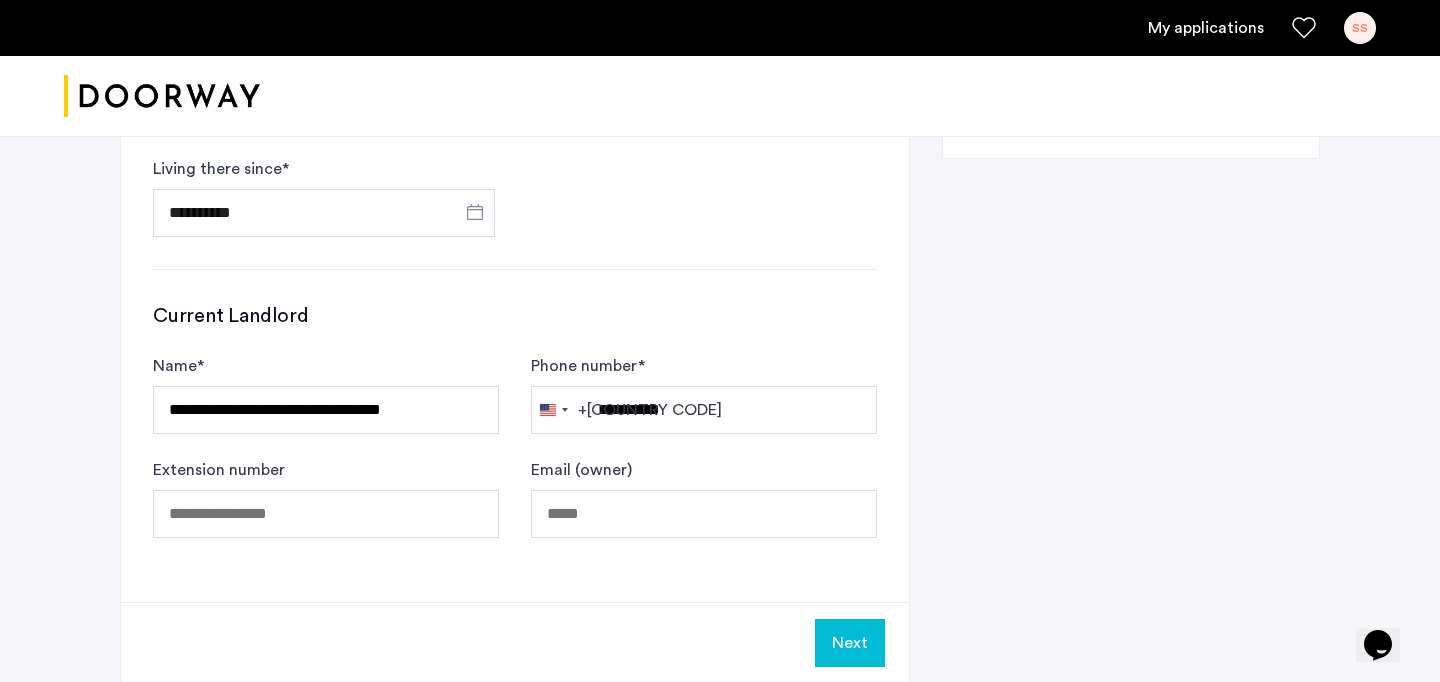 click on "Next" 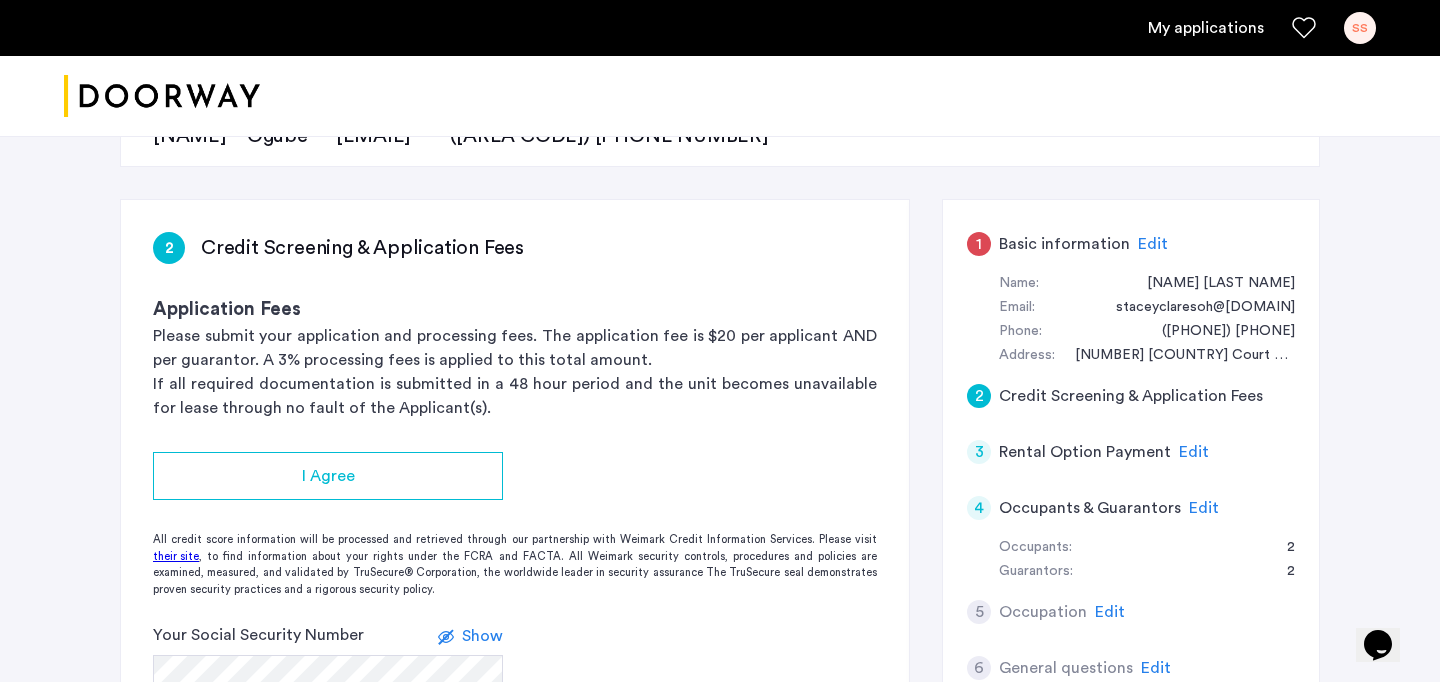 scroll, scrollTop: 278, scrollLeft: 0, axis: vertical 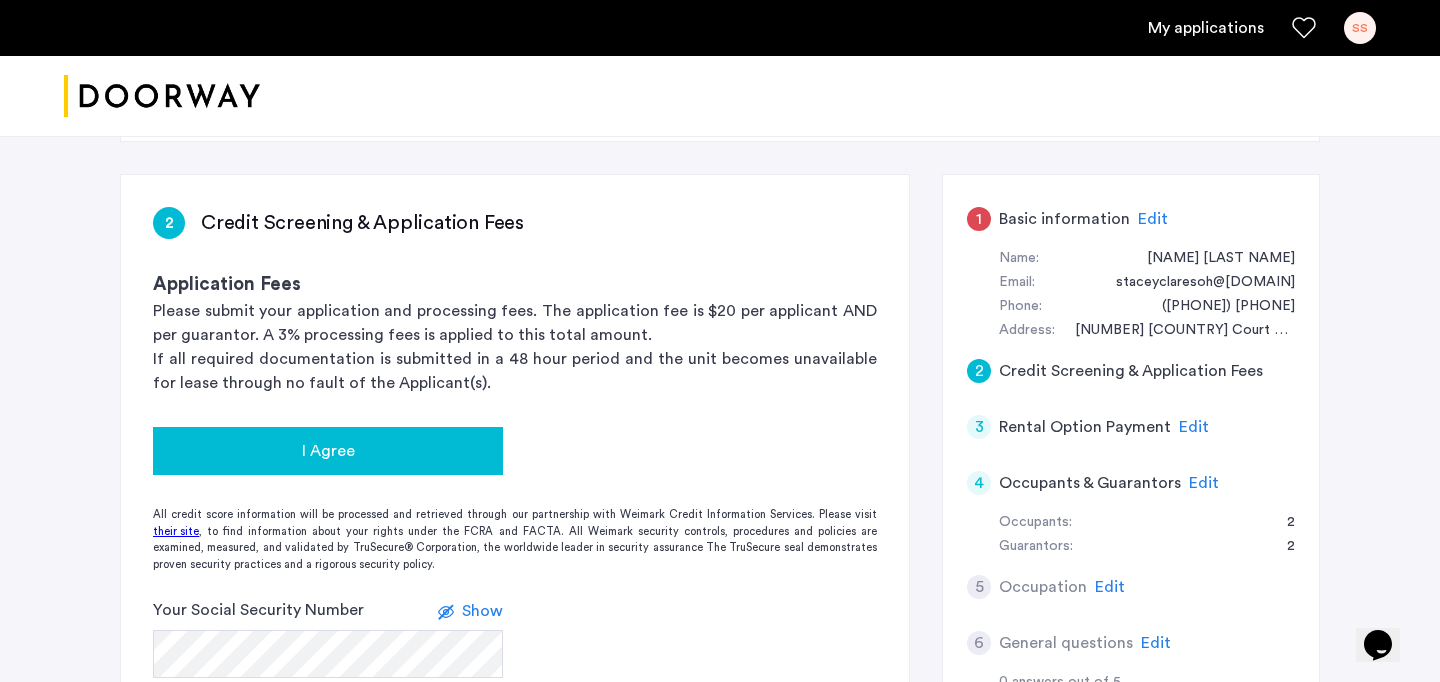 click on "I Agree" 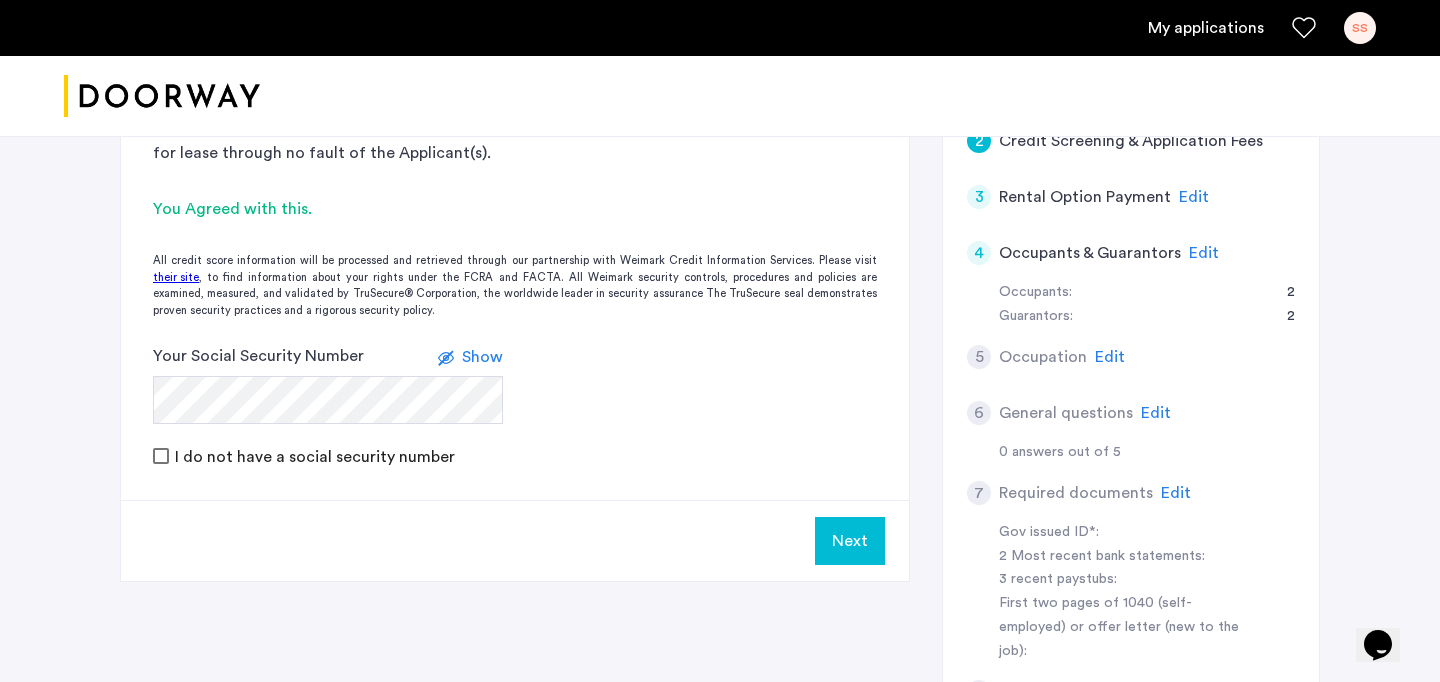 scroll, scrollTop: 516, scrollLeft: 0, axis: vertical 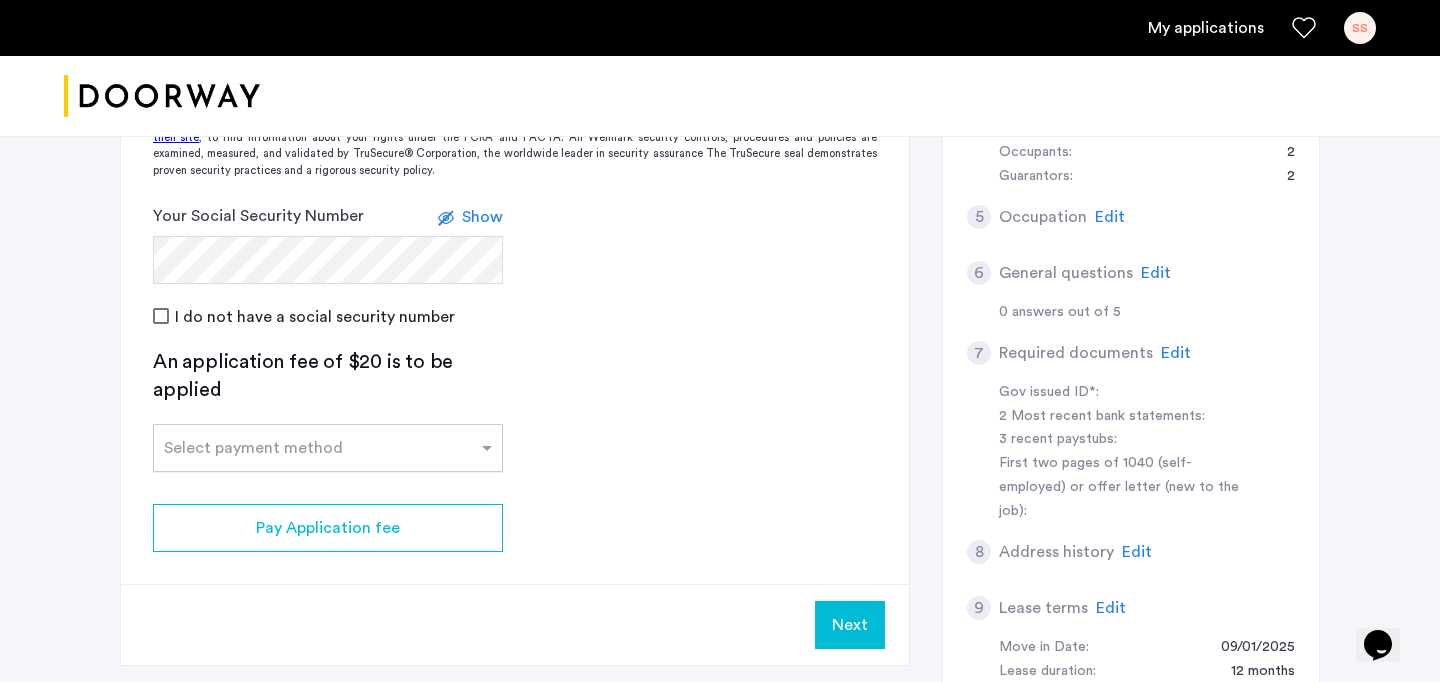 click on "Select payment method" 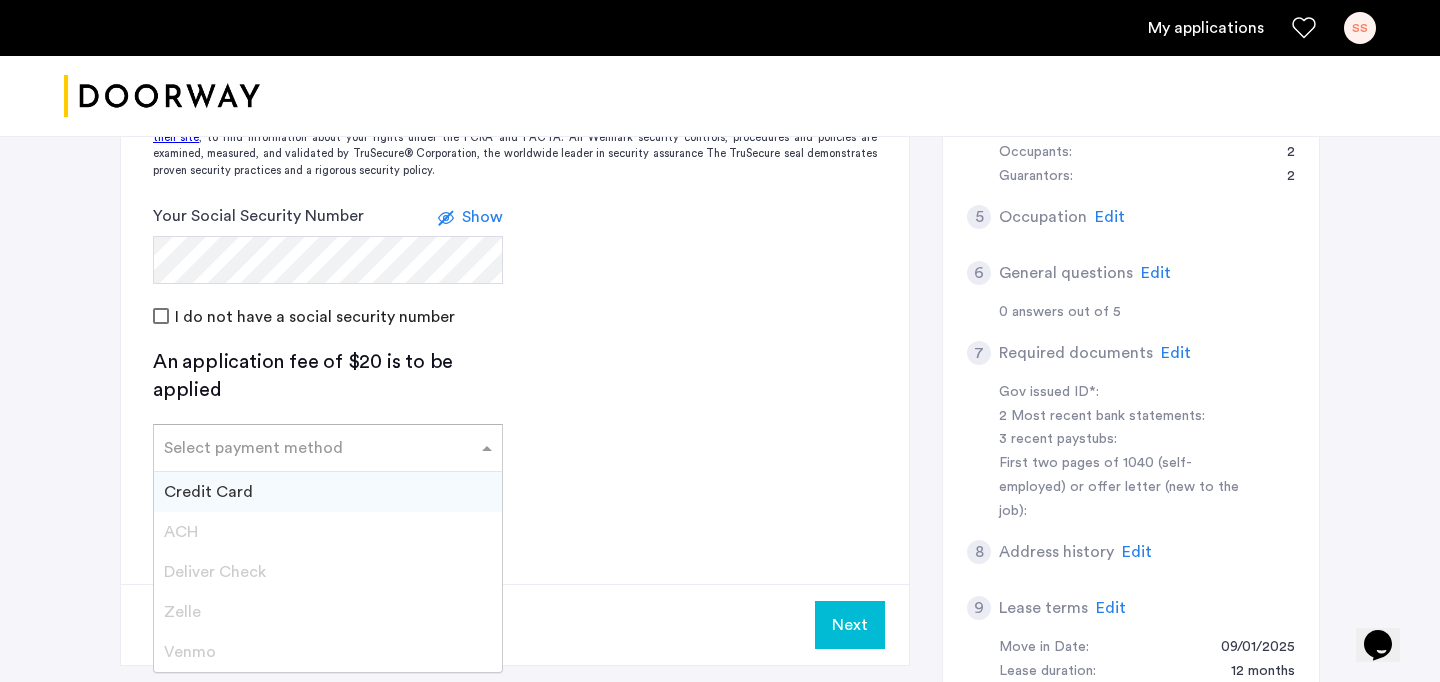 click on "Credit Card" at bounding box center (328, 492) 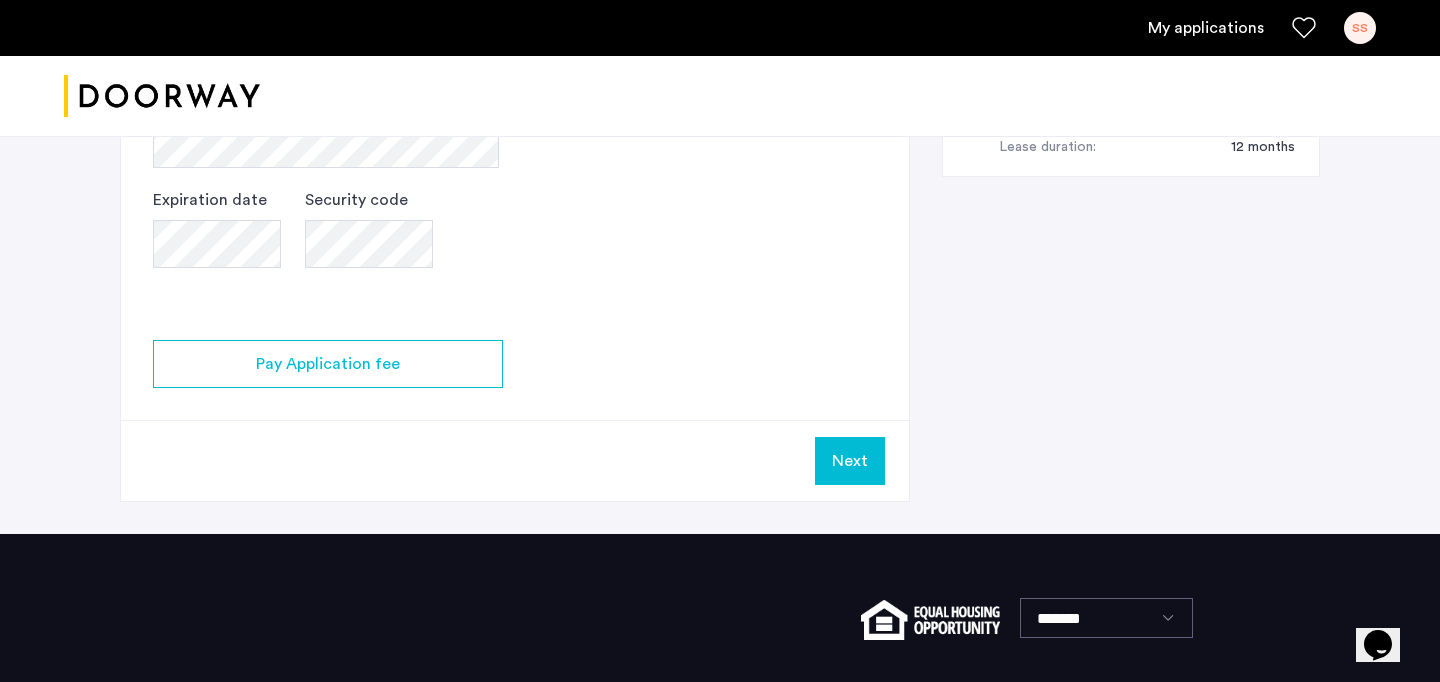 scroll, scrollTop: 1170, scrollLeft: 0, axis: vertical 